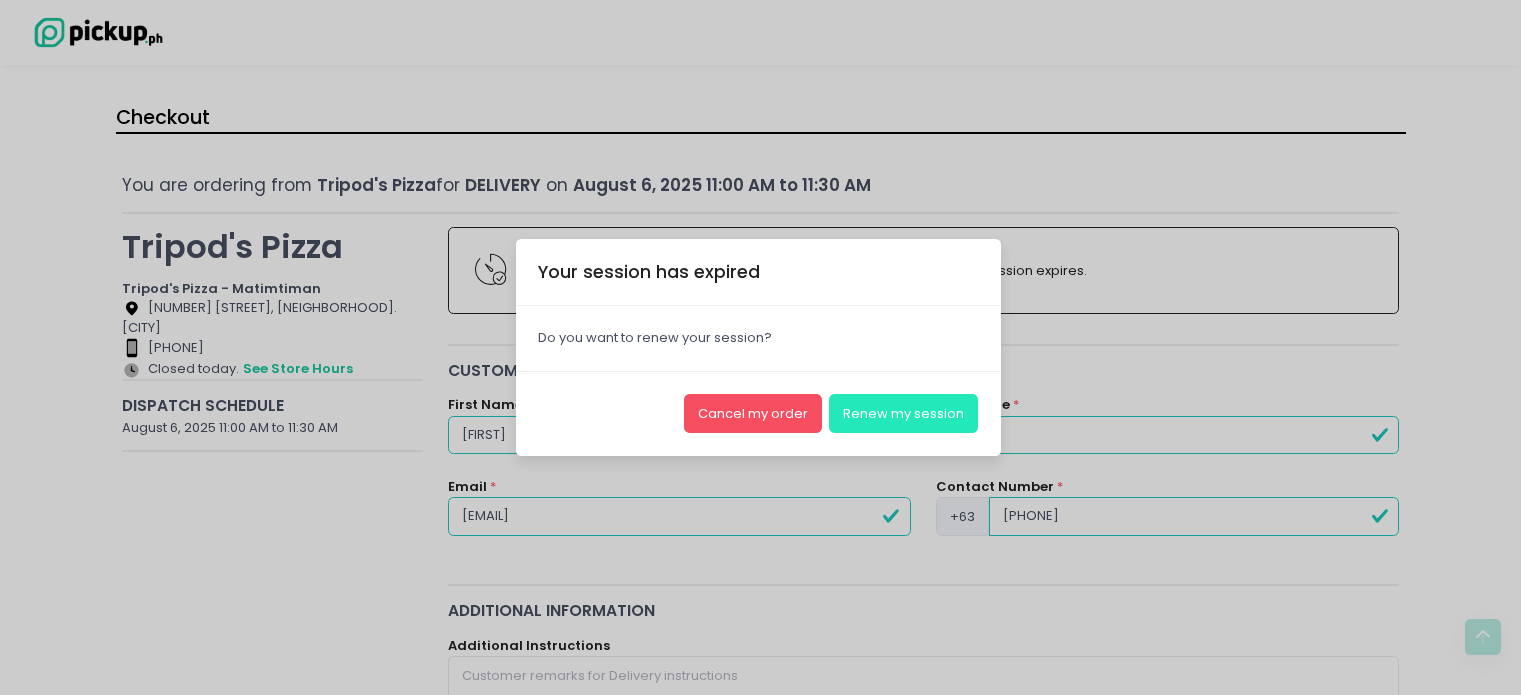 scroll, scrollTop: 900, scrollLeft: 0, axis: vertical 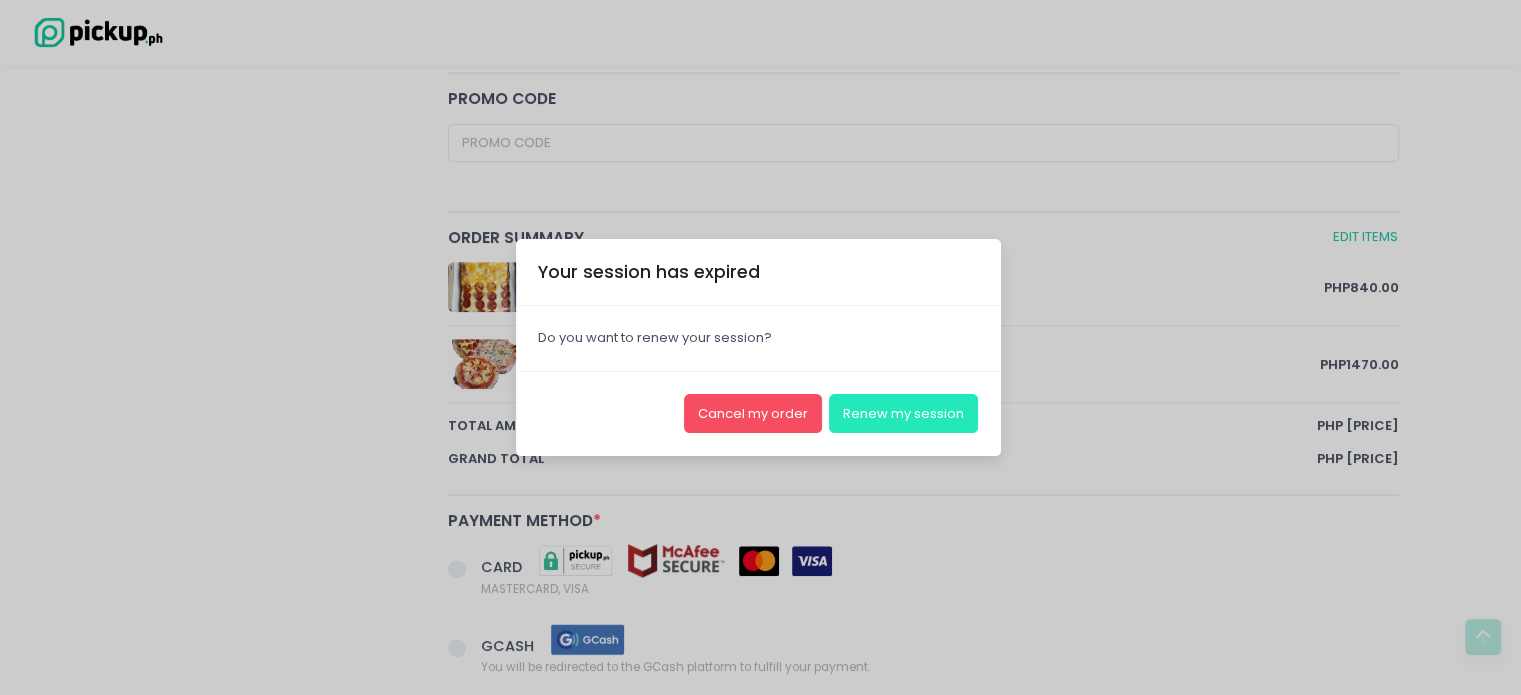 click on "Renew my session" at bounding box center (903, 413) 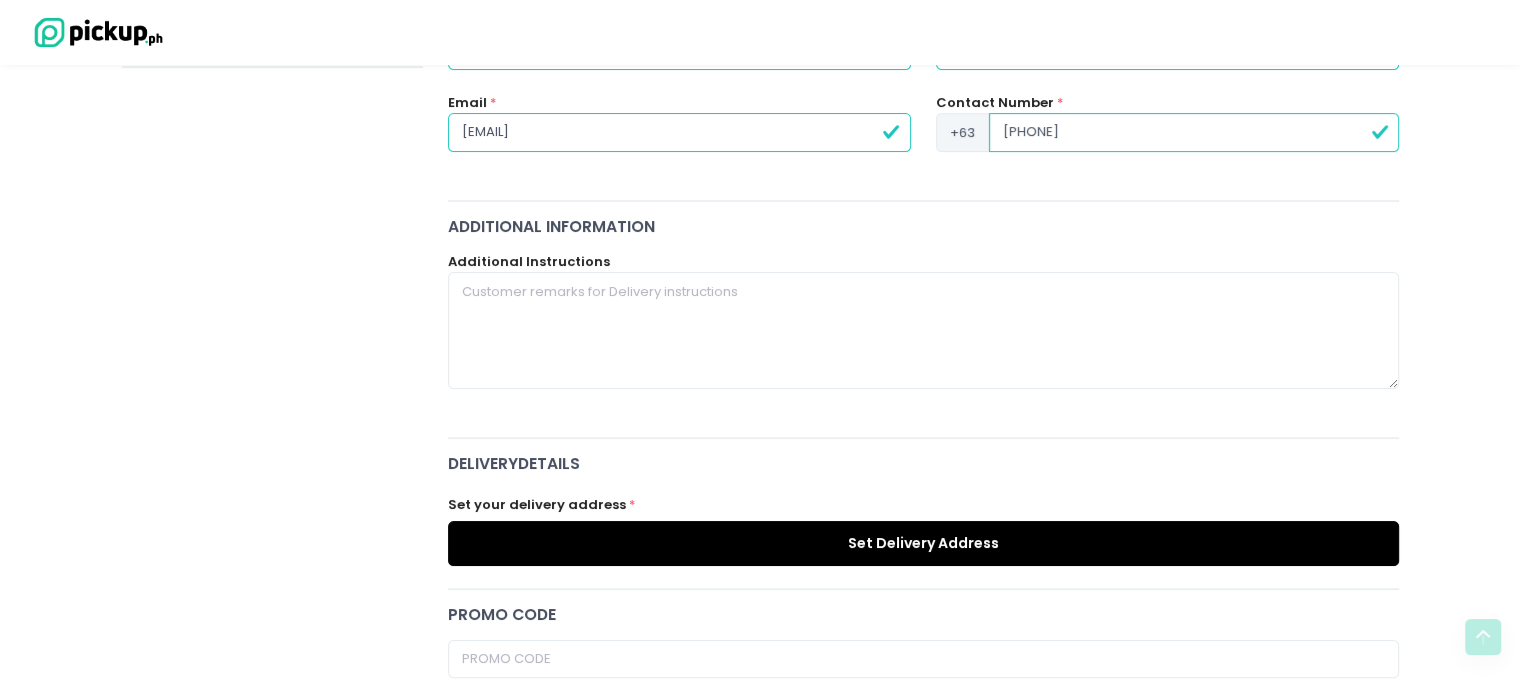 scroll, scrollTop: 400, scrollLeft: 0, axis: vertical 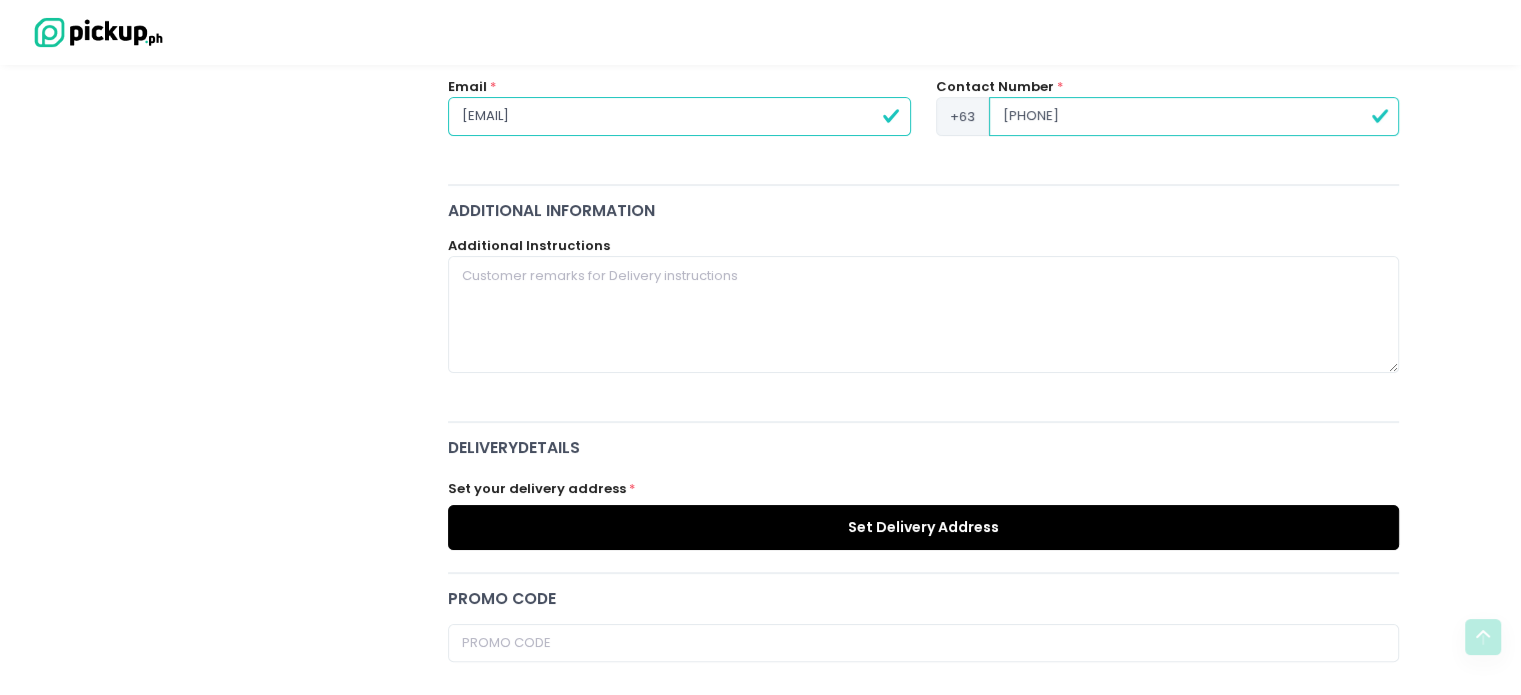click on "Set Delivery Address" at bounding box center [924, 527] 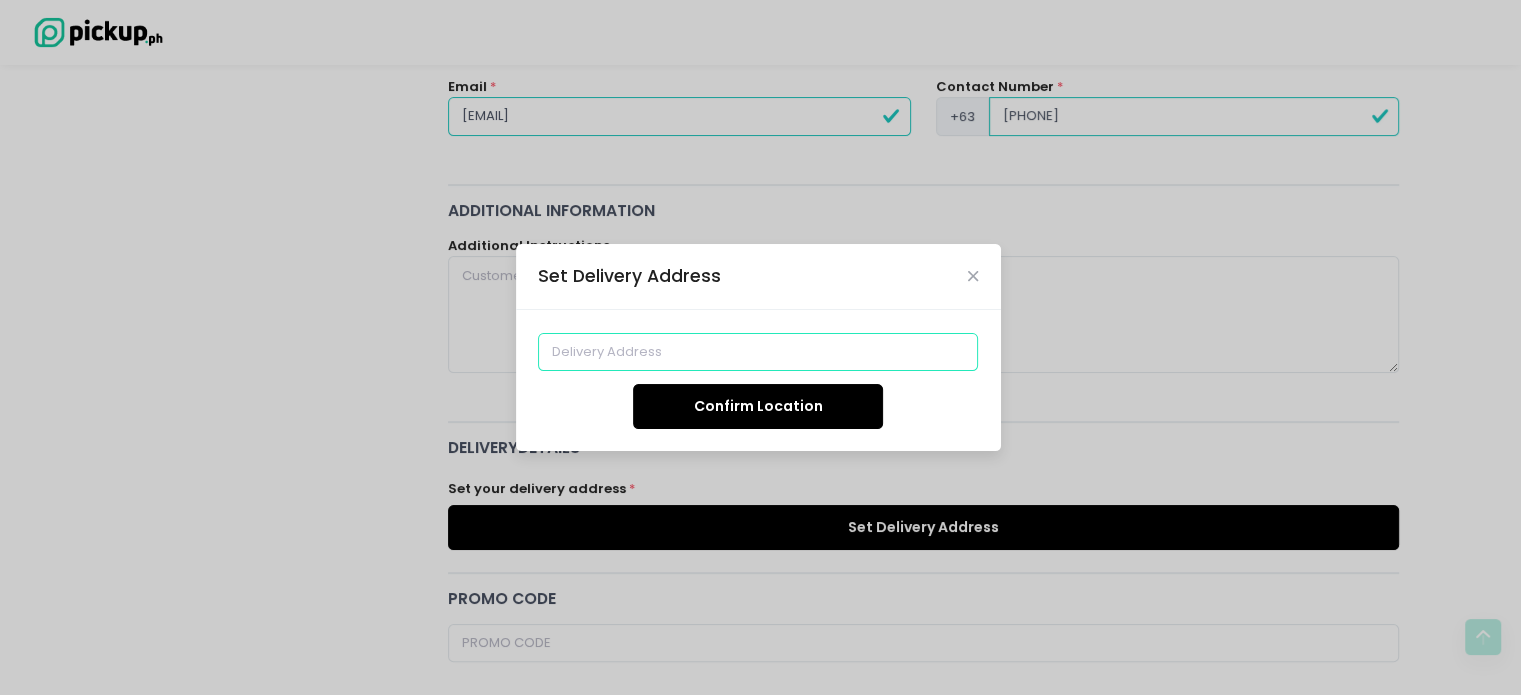 click at bounding box center (758, 352) 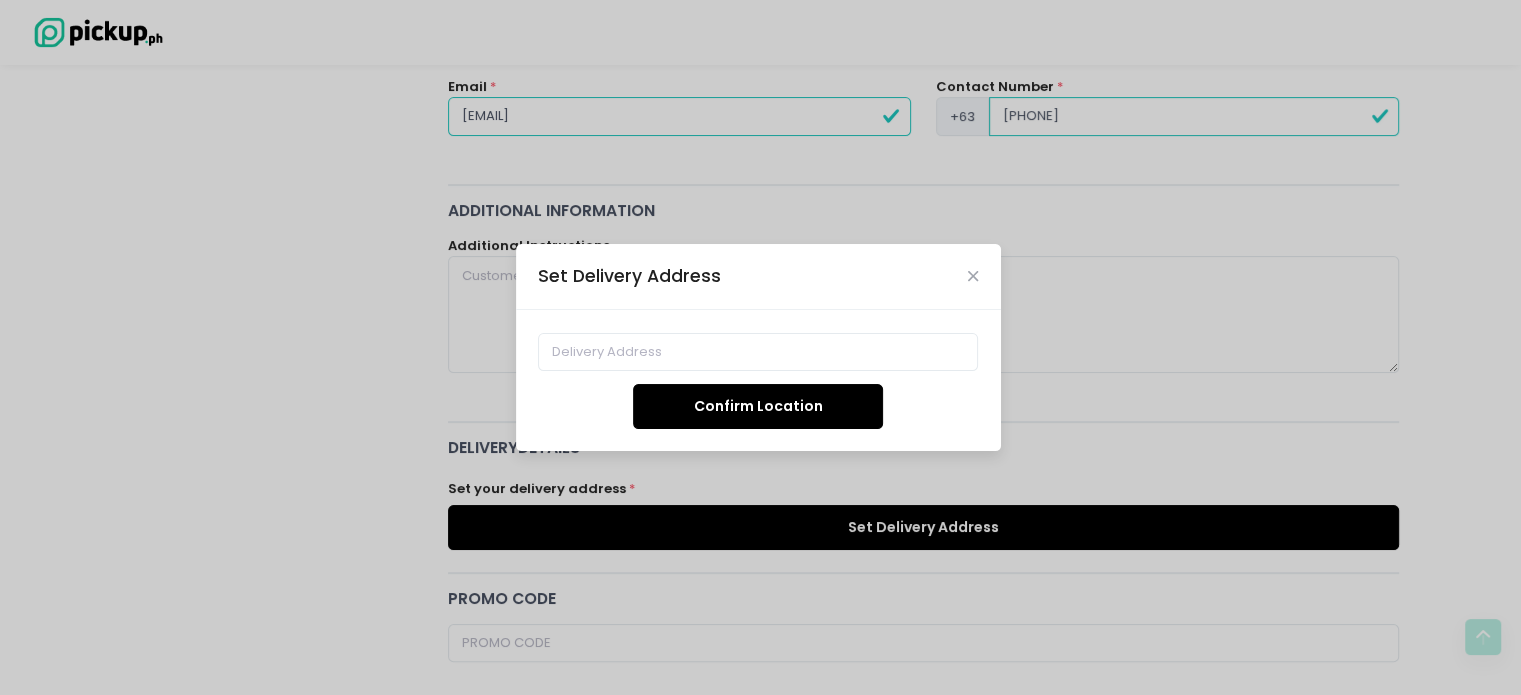 click on "Confirm Location" at bounding box center [758, 380] 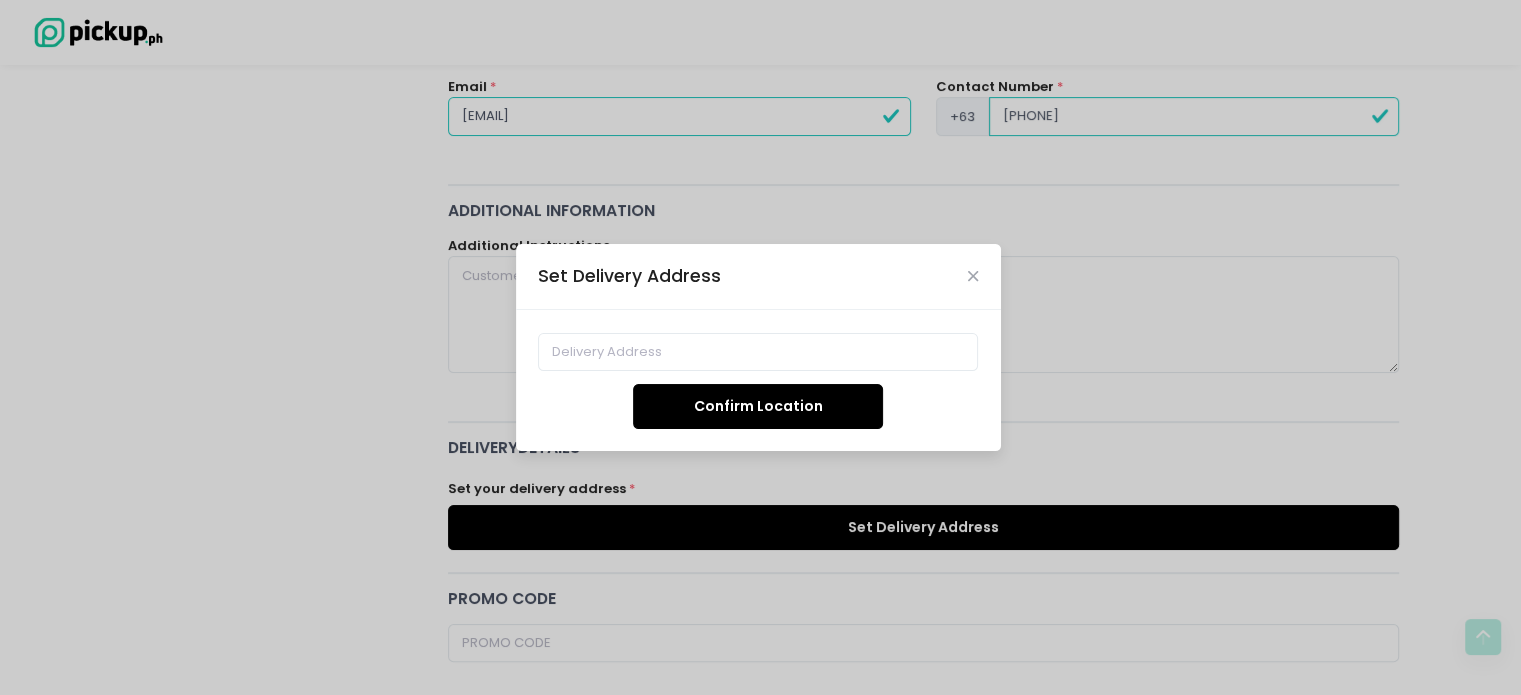 click on "Confirm Location" at bounding box center [758, 406] 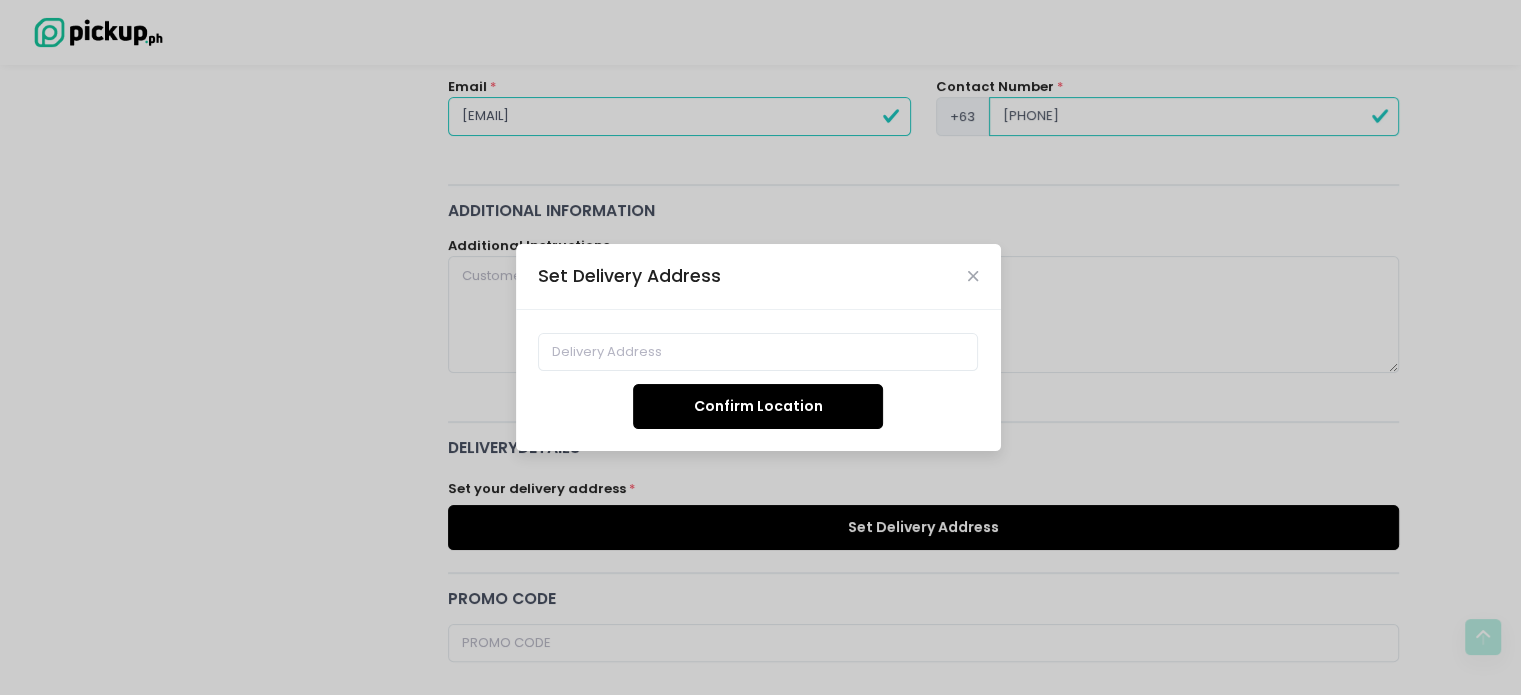 click on "Confirm Location" at bounding box center [758, 380] 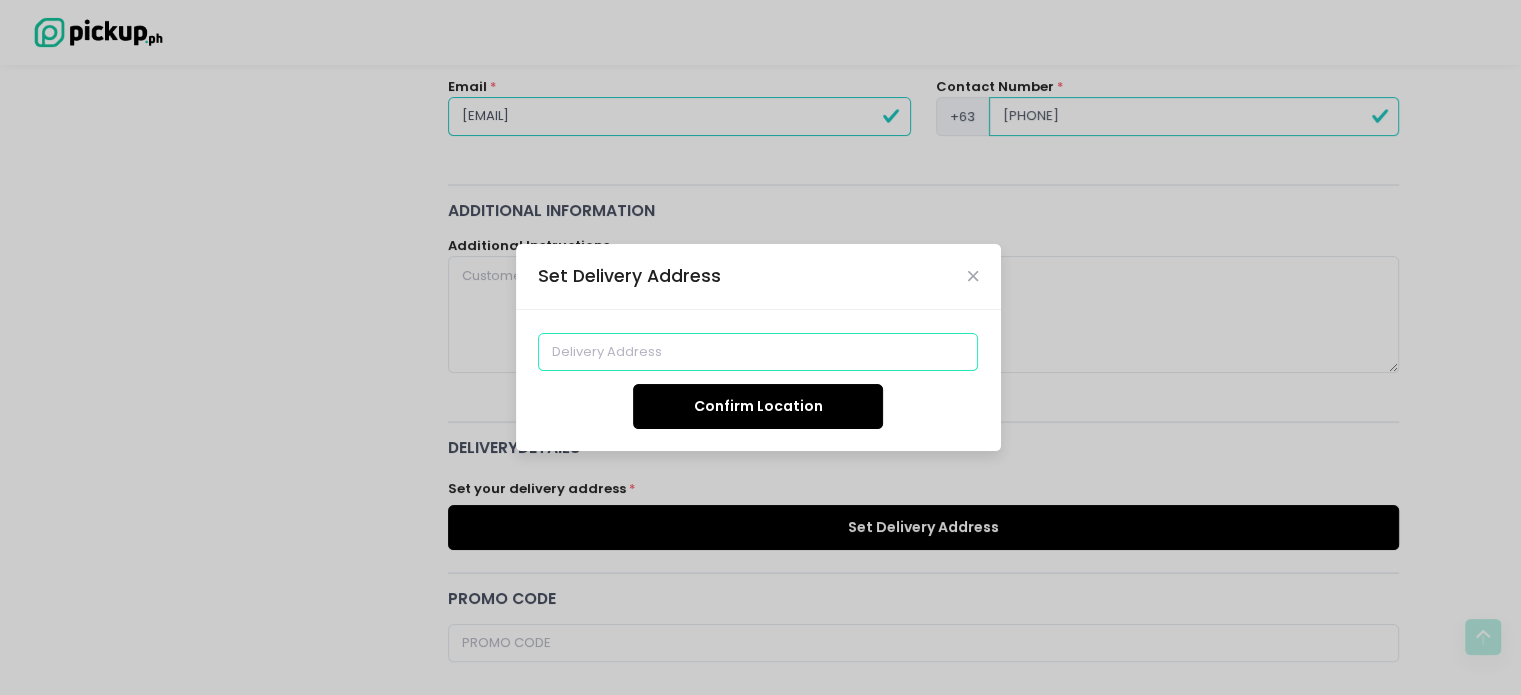 click at bounding box center (758, 352) 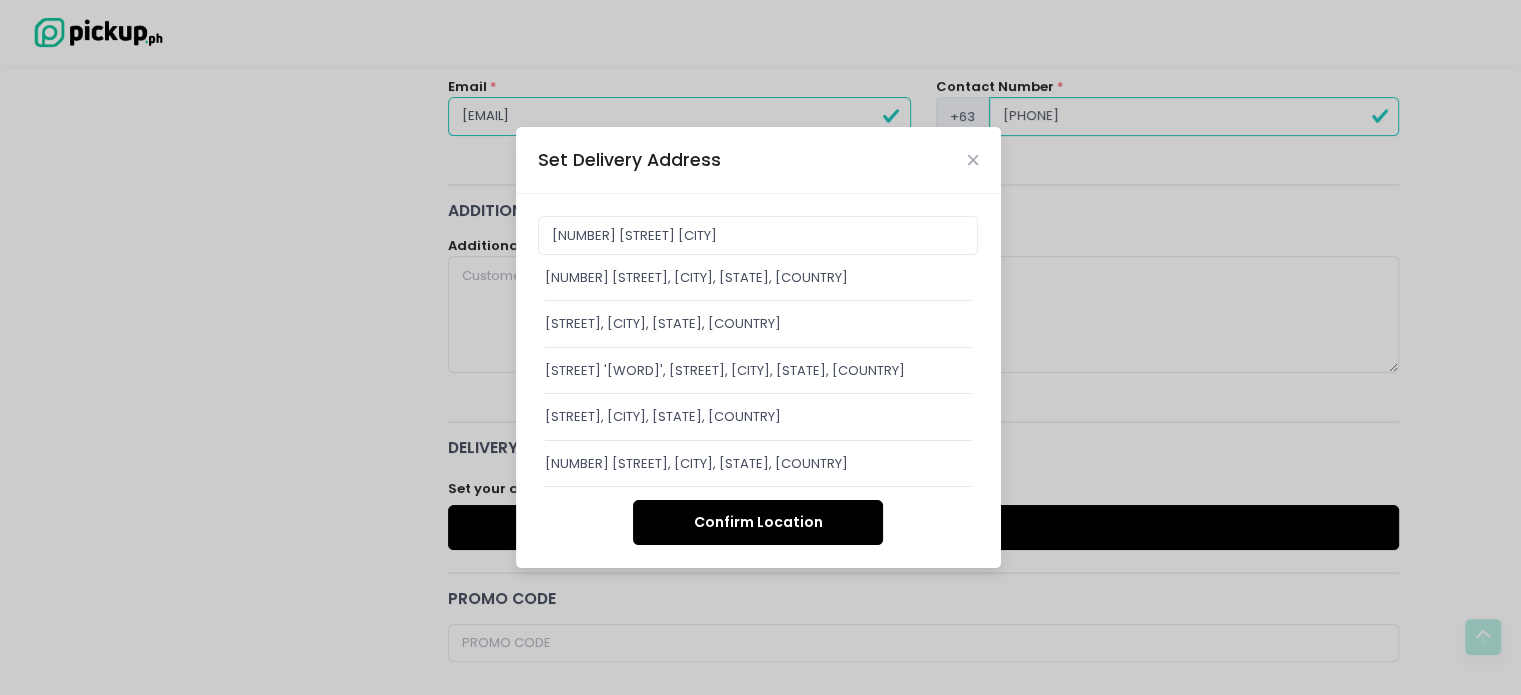 click on "[NUMBER] [STREET], [CITY], [REGION], [COUNTRY]" at bounding box center [758, 278] 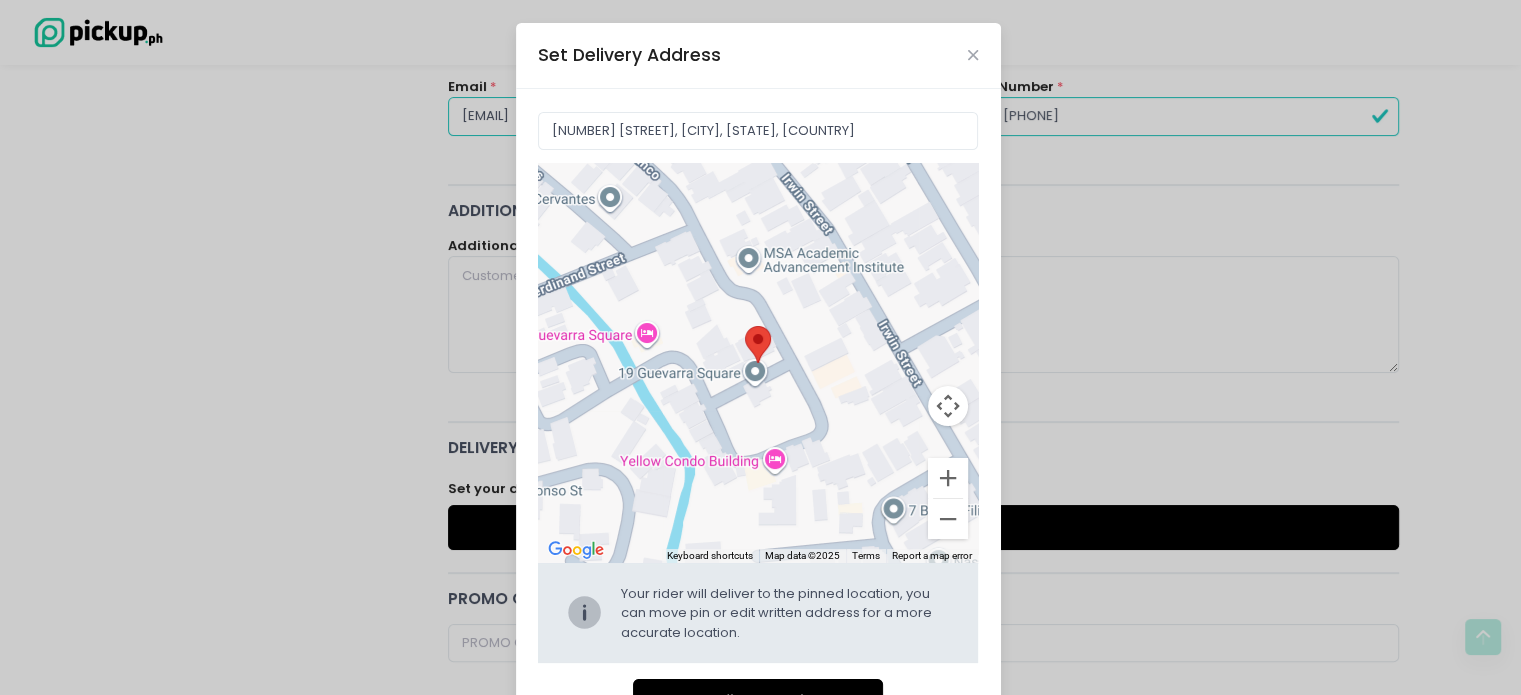 drag, startPoint x: 744, startPoint y: 385, endPoint x: 770, endPoint y: 376, distance: 27.513634 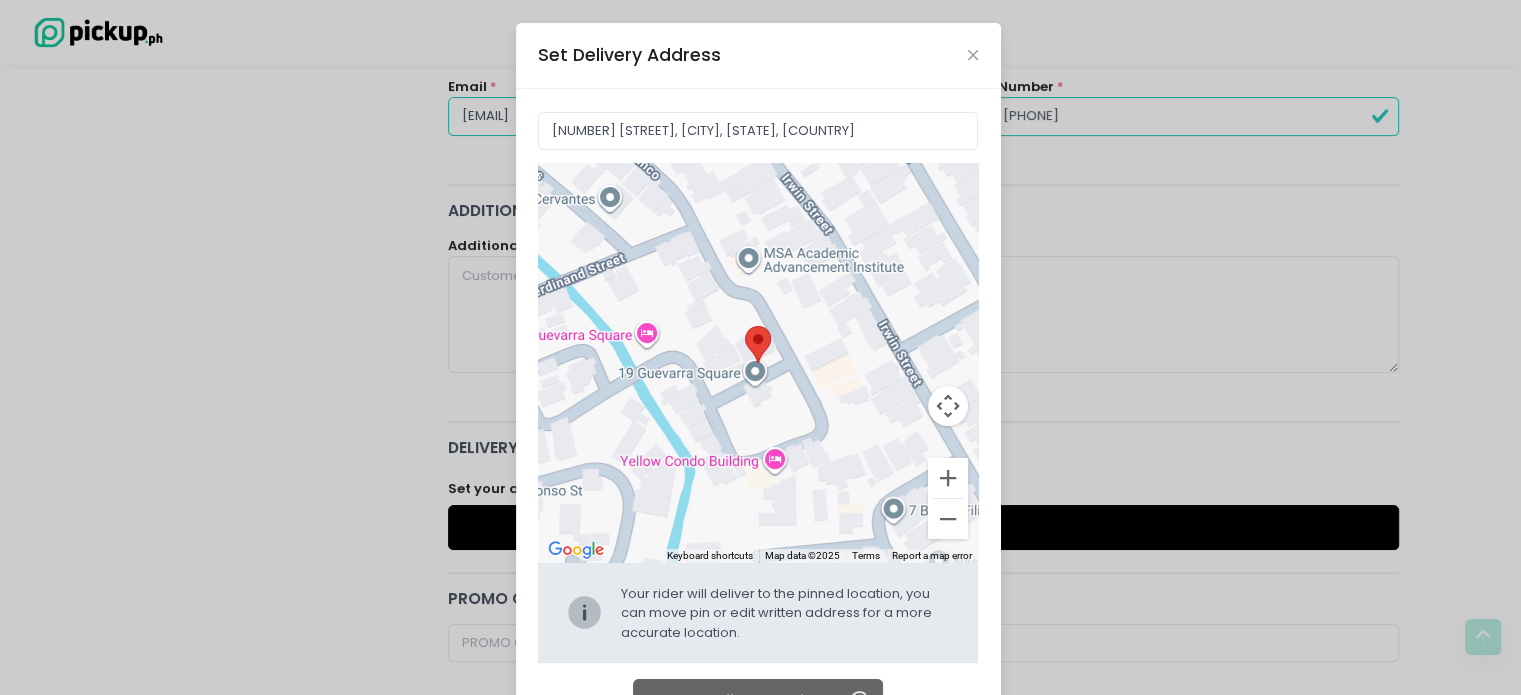 type on "[POSTAL_CODE], [CITY], [POSTAL_CODE] [REGION], [COUNTRY]" 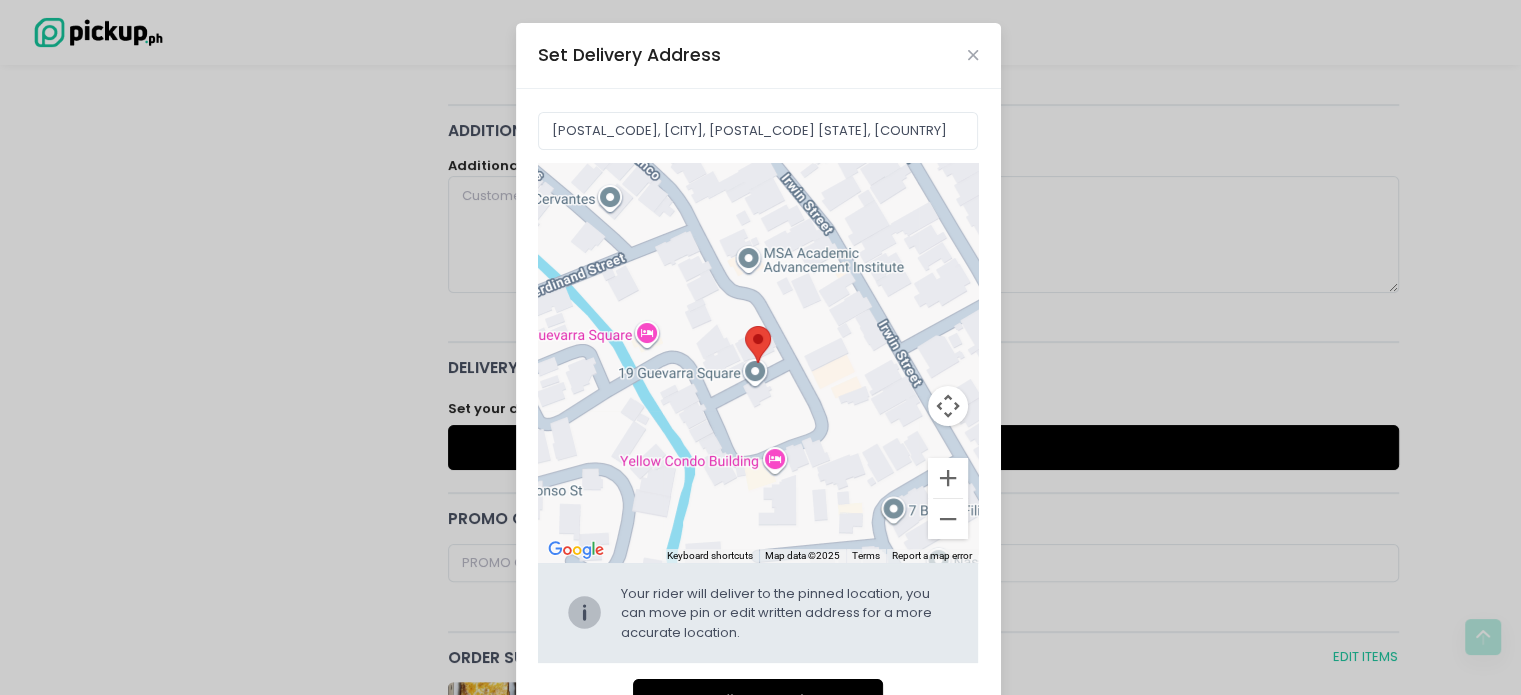 scroll, scrollTop: 496, scrollLeft: 0, axis: vertical 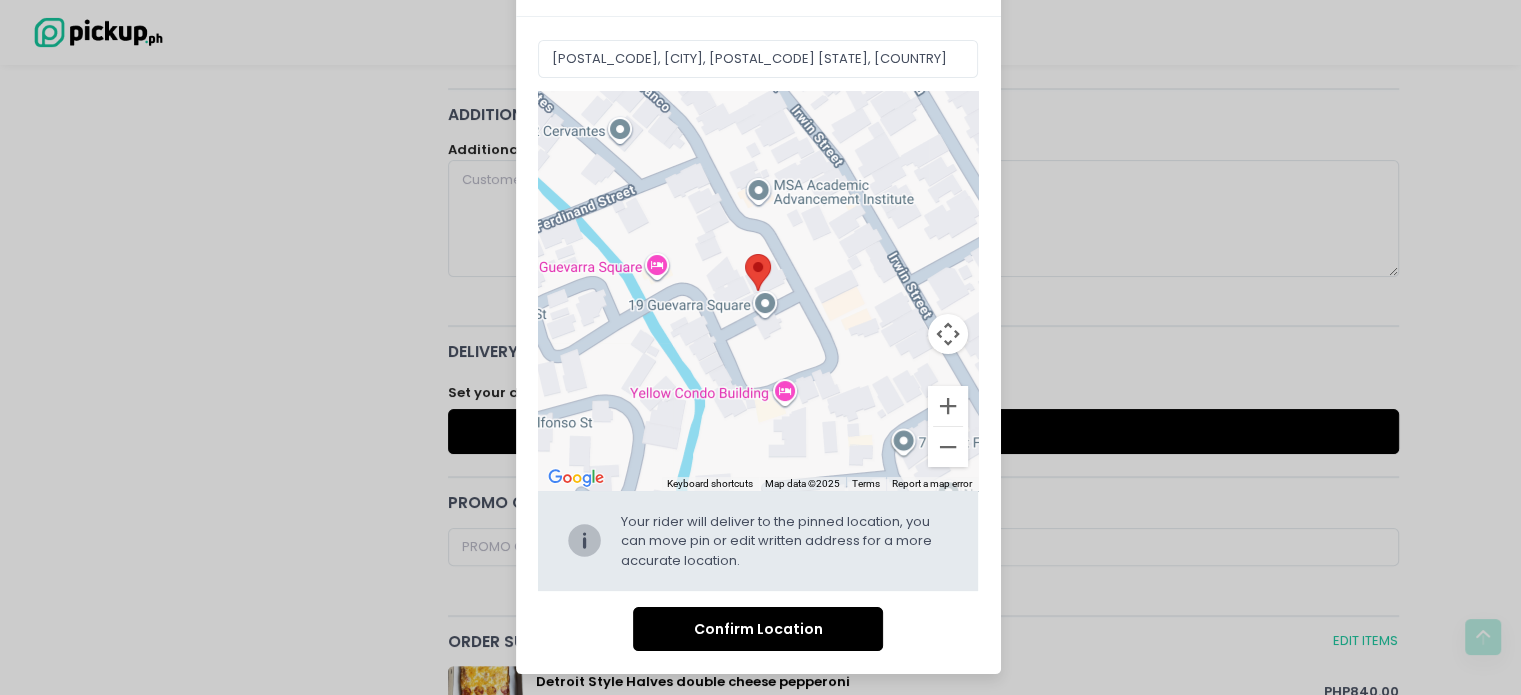 drag, startPoint x: 776, startPoint y: 297, endPoint x: 788, endPoint y: 301, distance: 12.649111 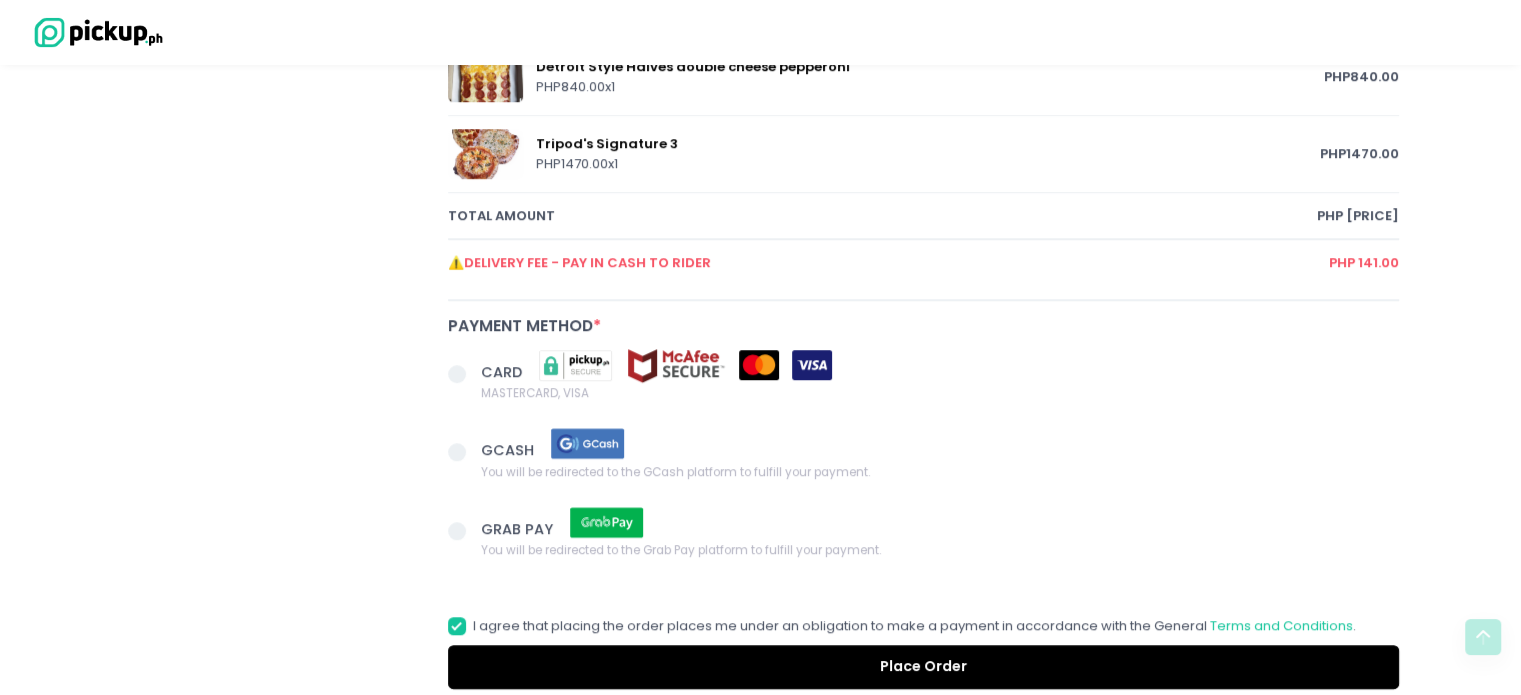scroll, scrollTop: 1239, scrollLeft: 0, axis: vertical 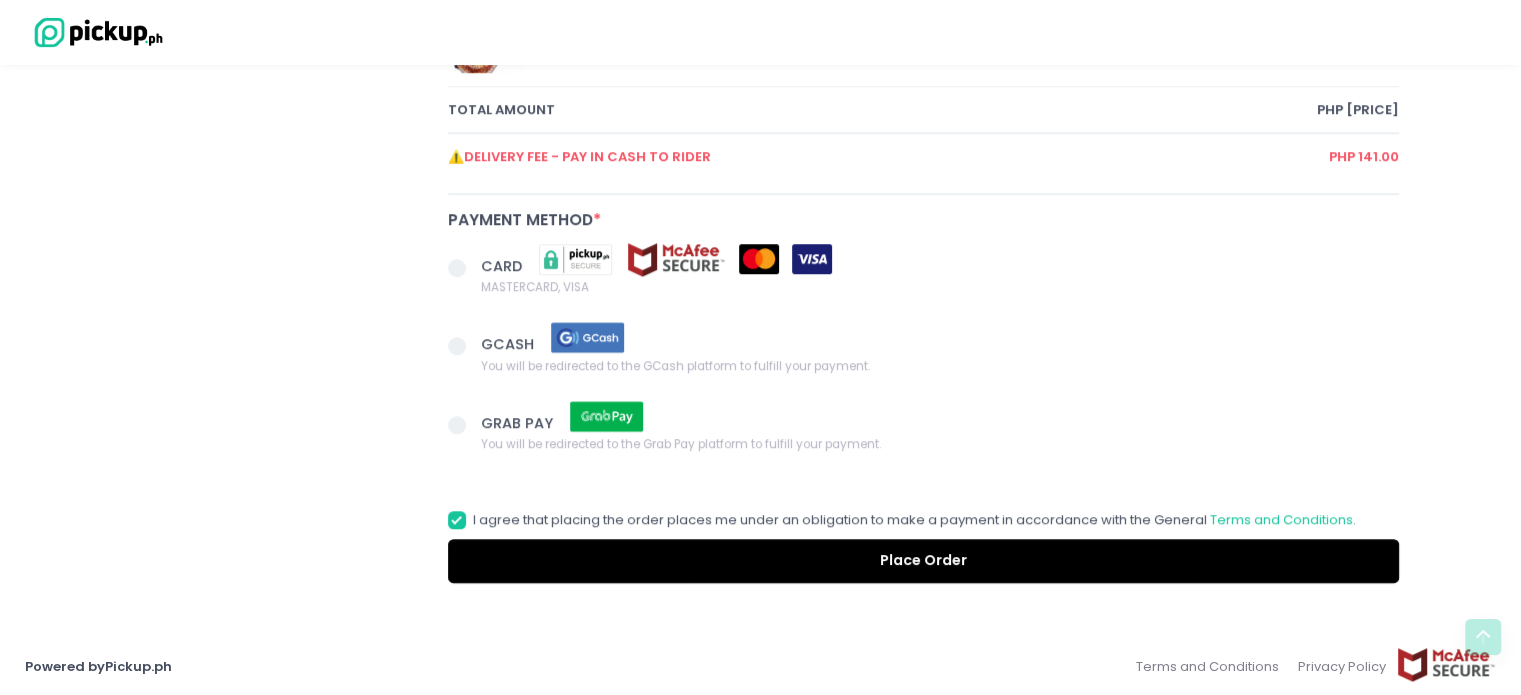 click at bounding box center [457, 268] 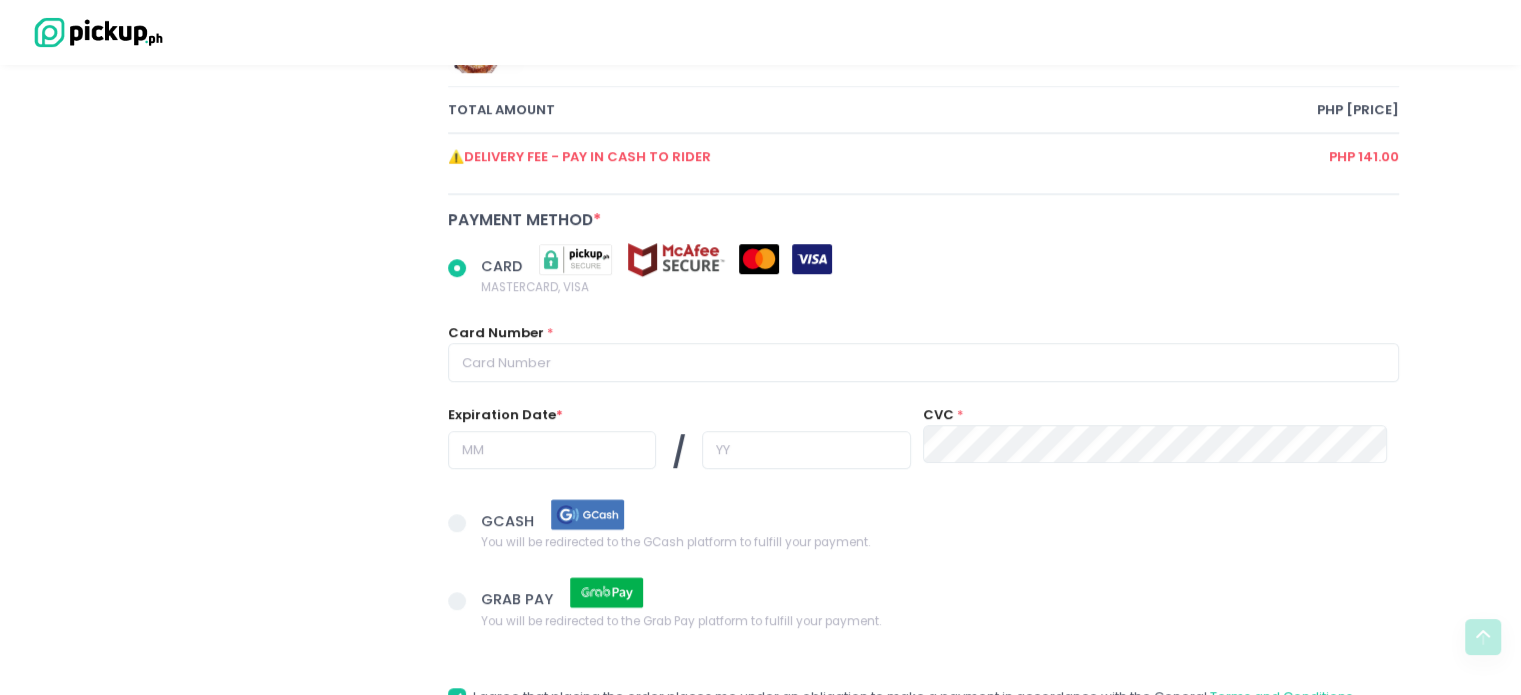 radio on "true" 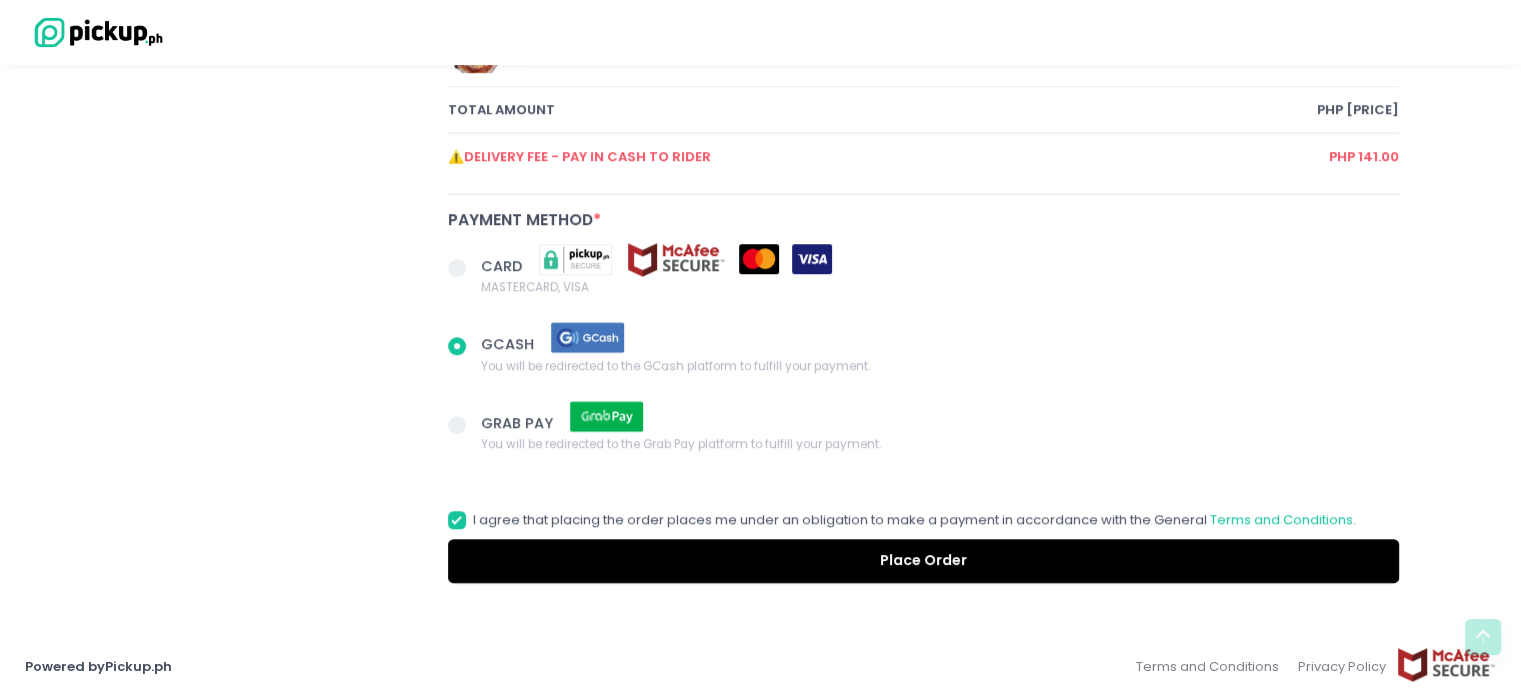 click on "Place Order" at bounding box center [924, 561] 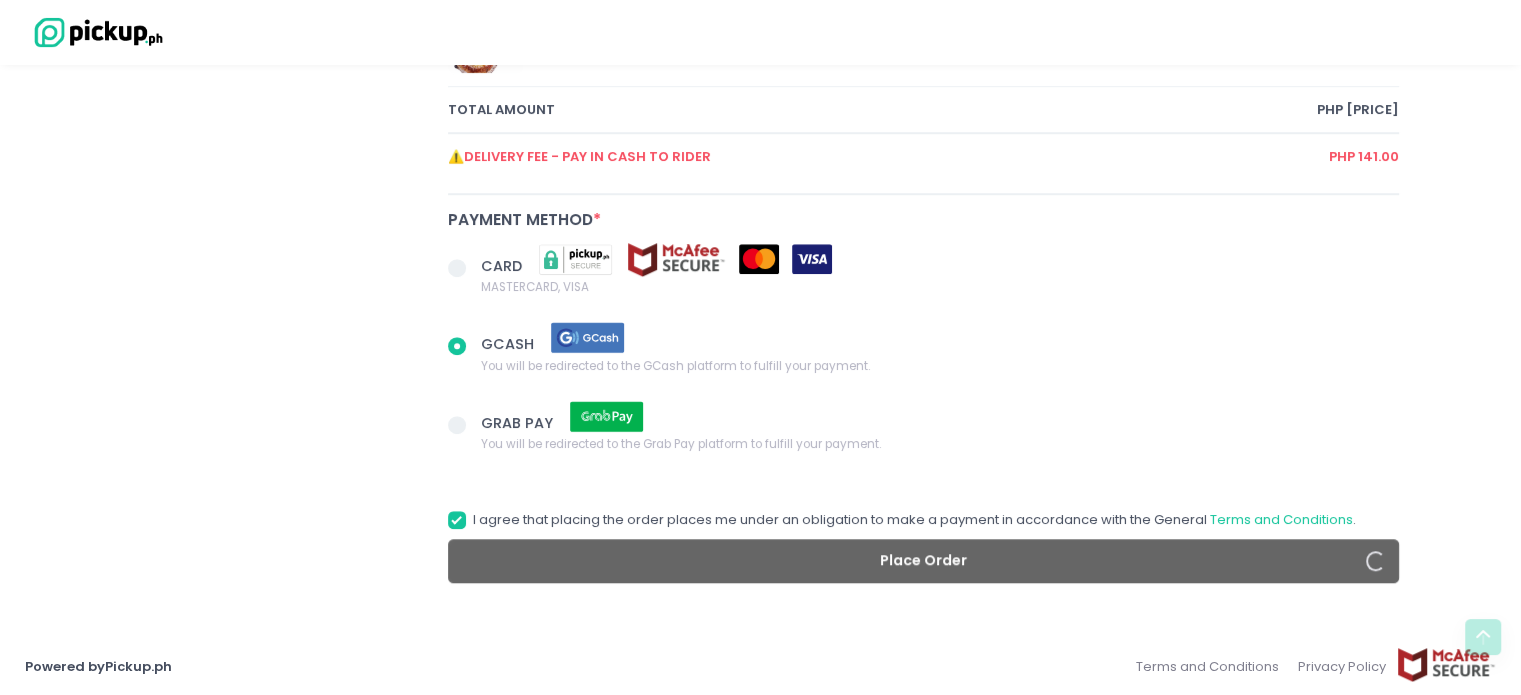 radio on "true" 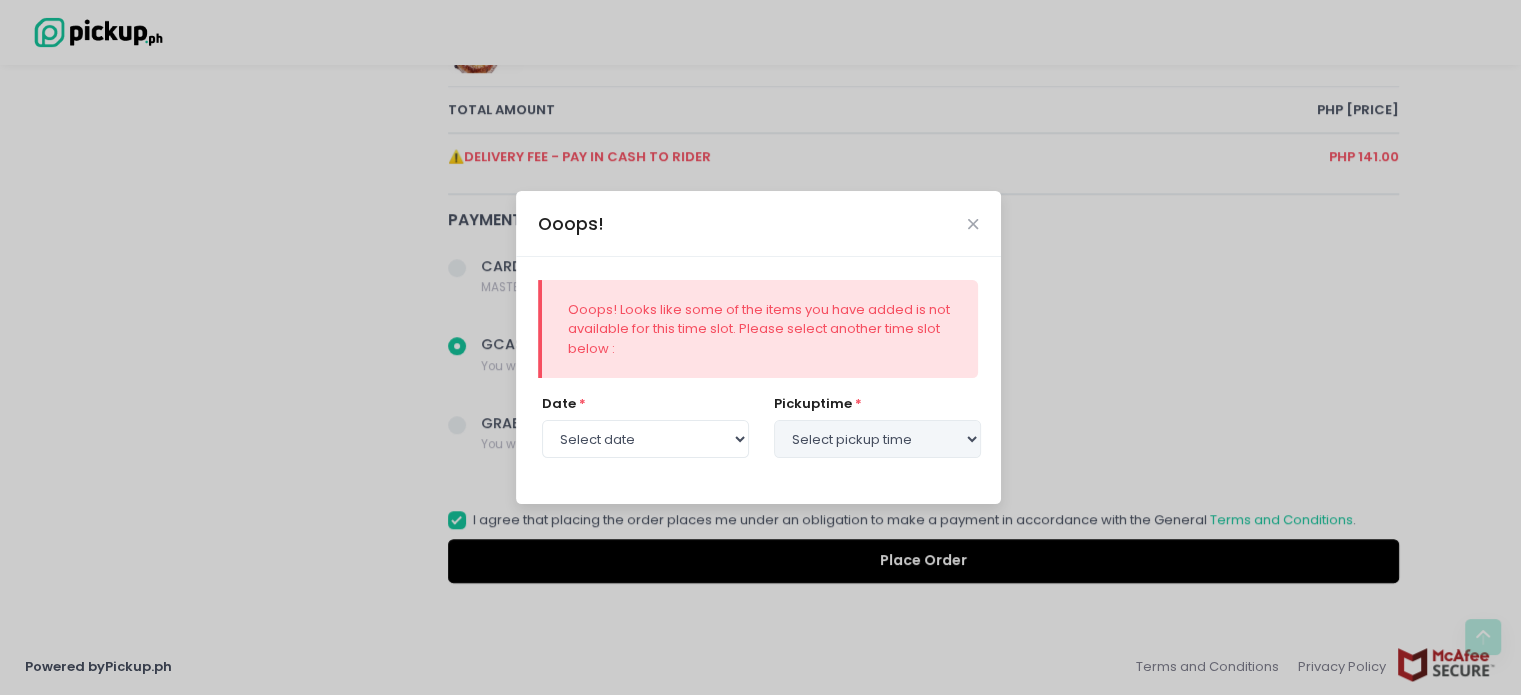 select on "2025-08-06" 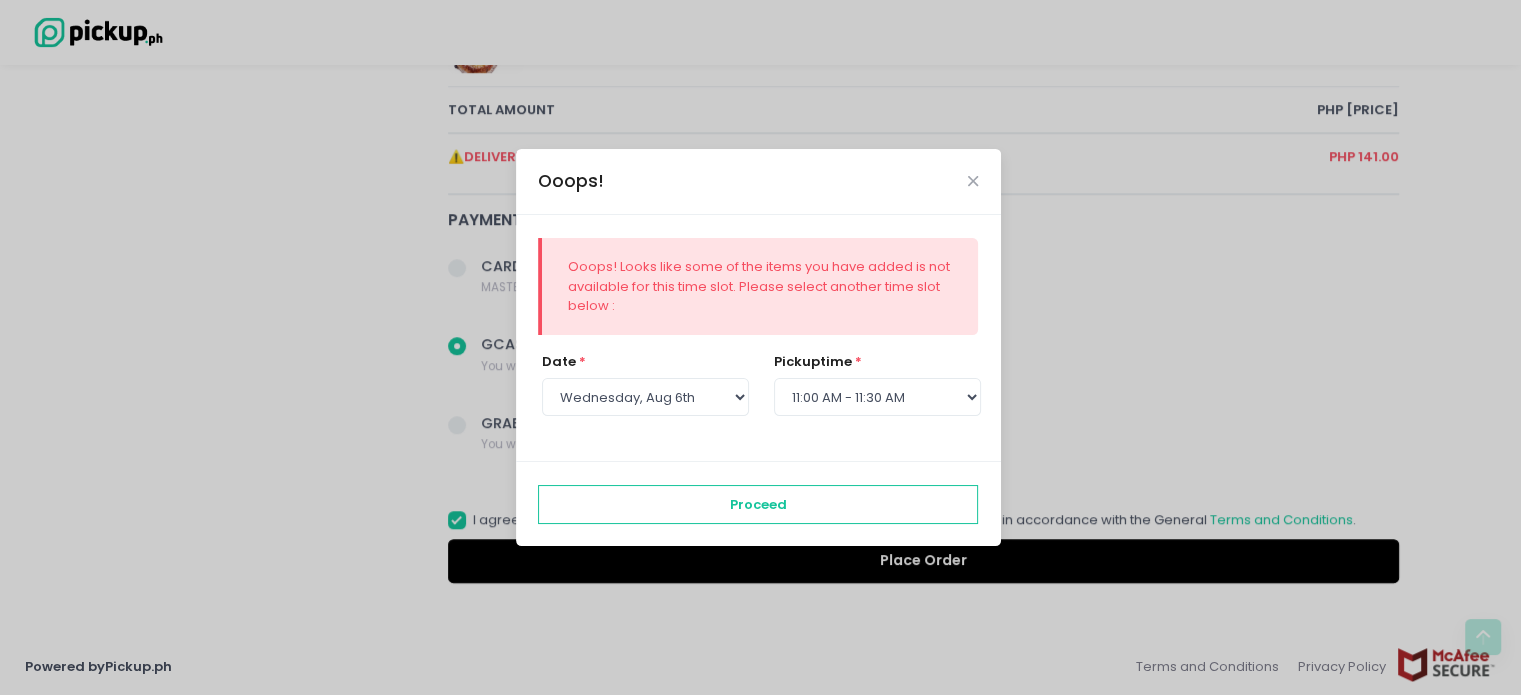 click on "Ooops!" at bounding box center [758, 182] 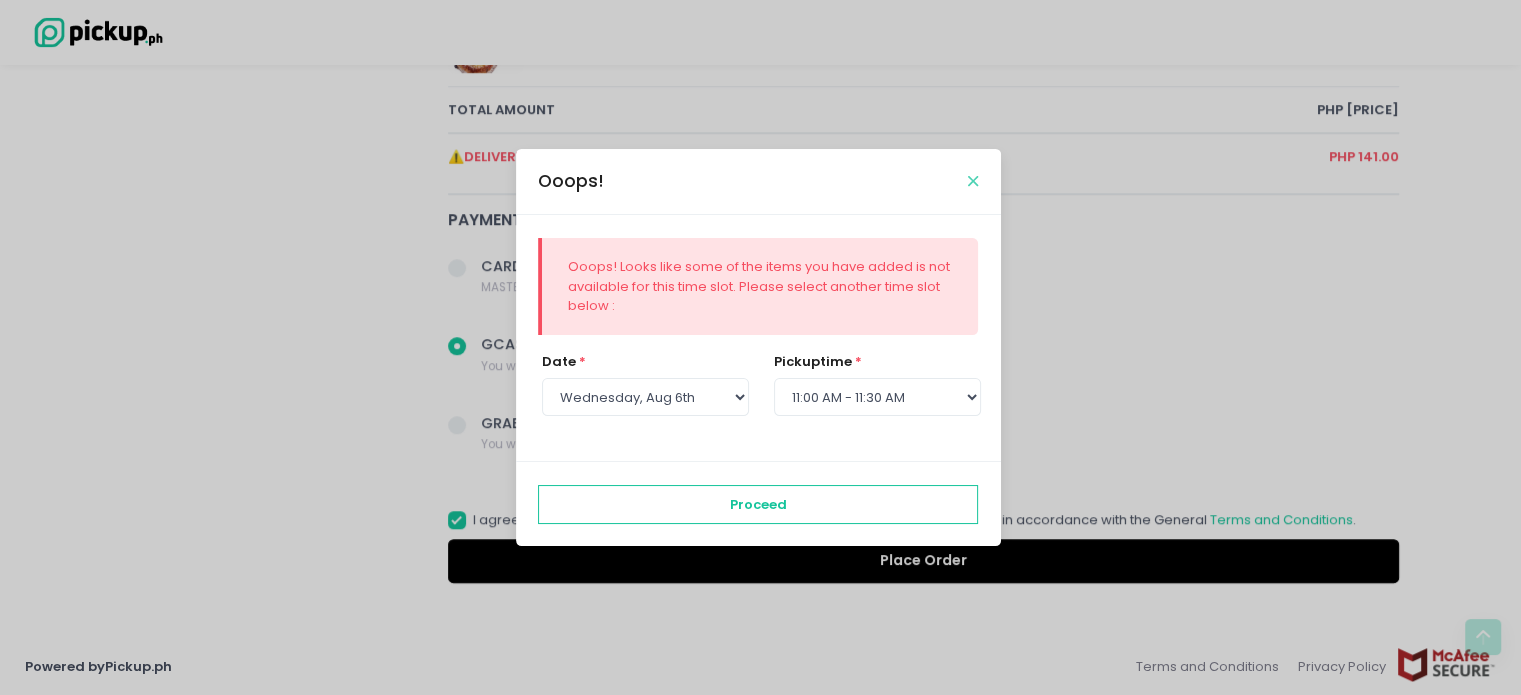 click at bounding box center (973, 181) 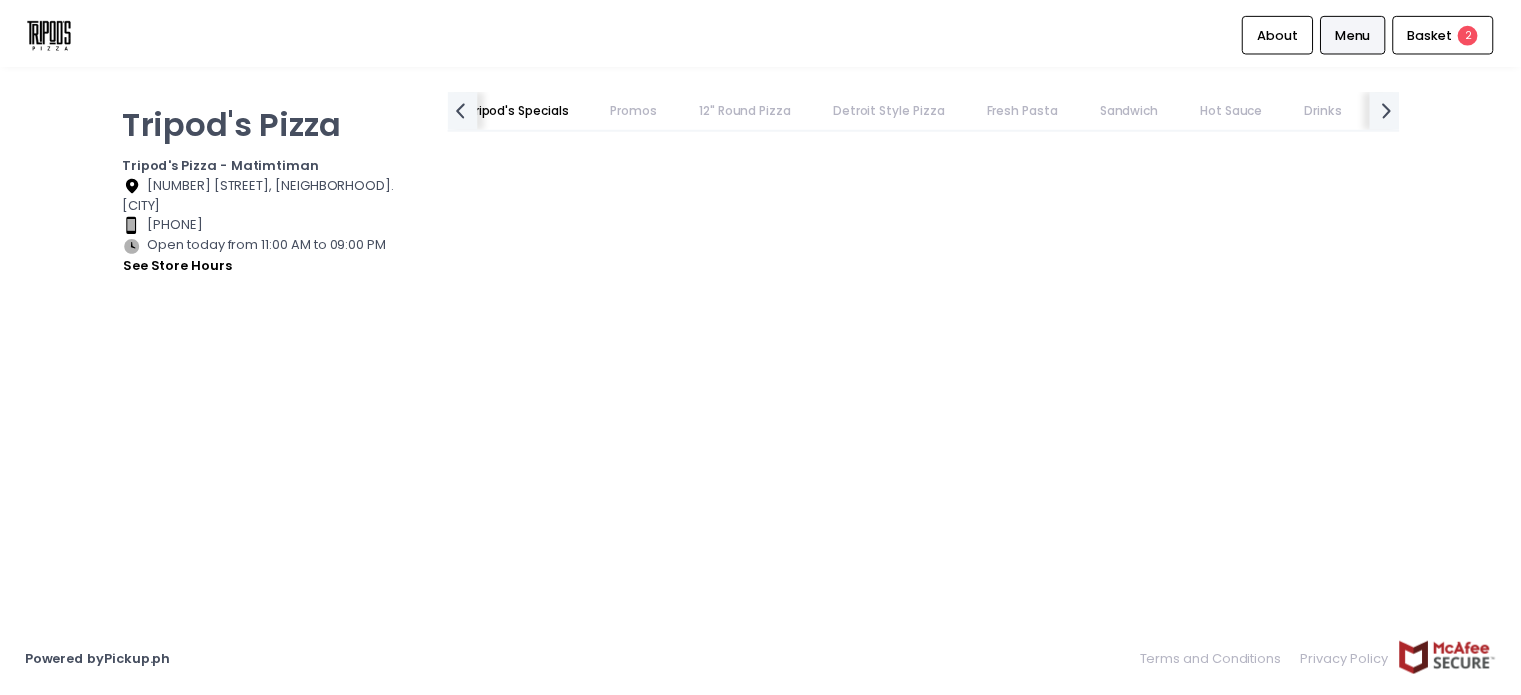 scroll, scrollTop: 0, scrollLeft: 0, axis: both 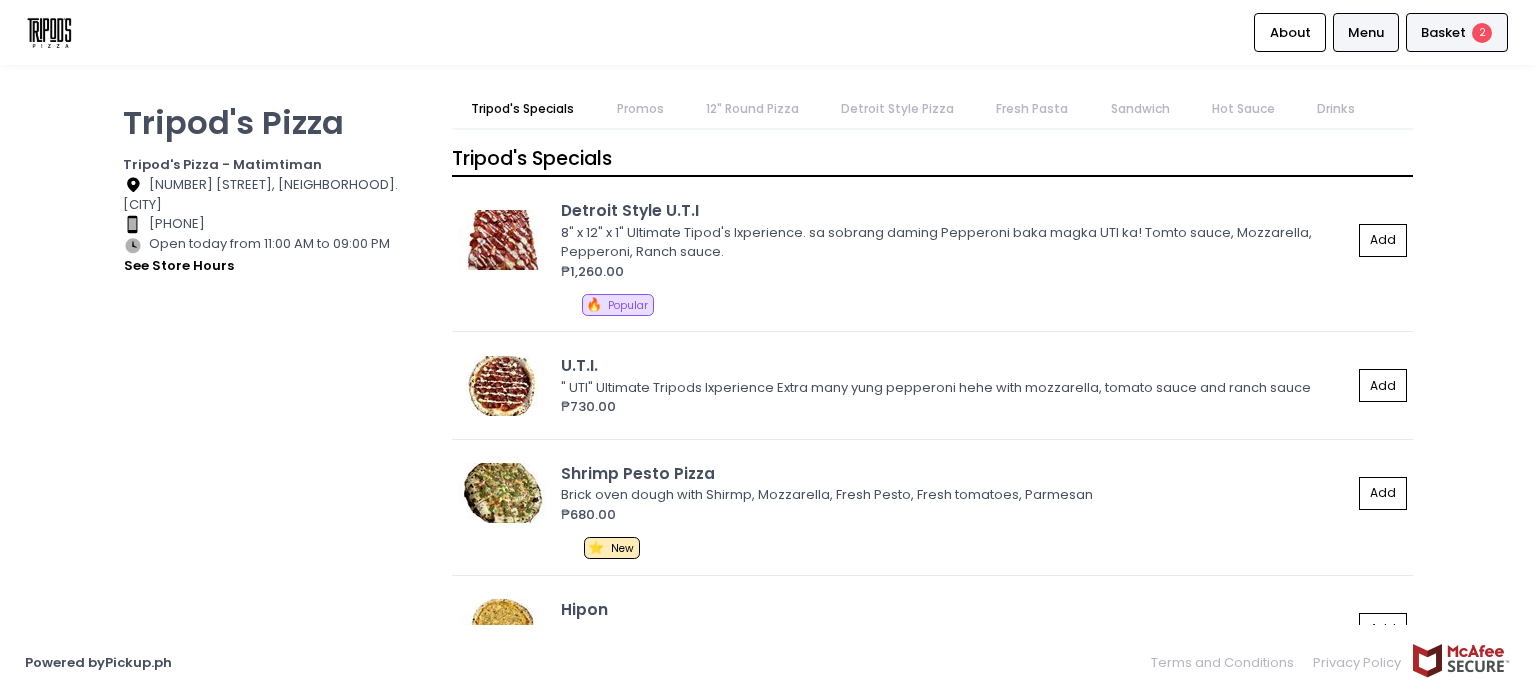 click on "Basket" at bounding box center [1443, 33] 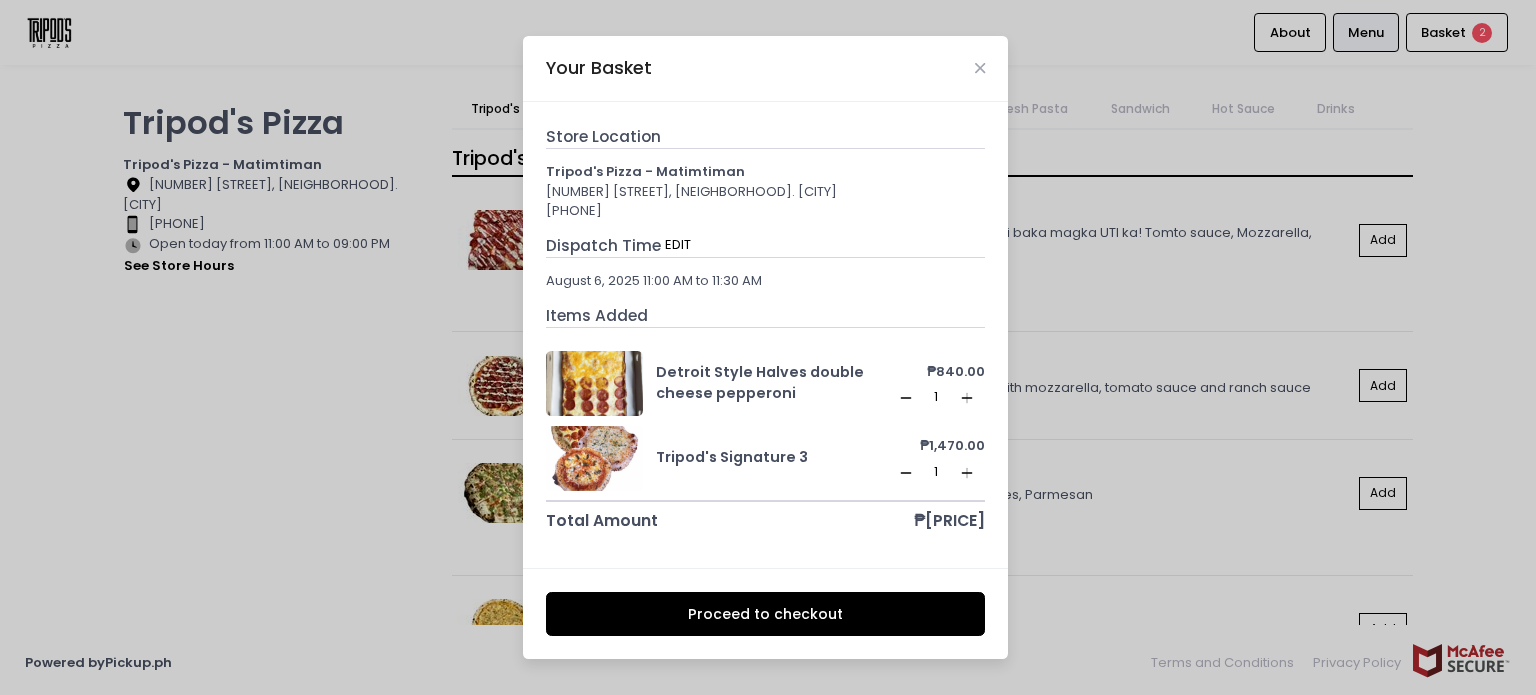 click on "Proceed to checkout" at bounding box center [766, 614] 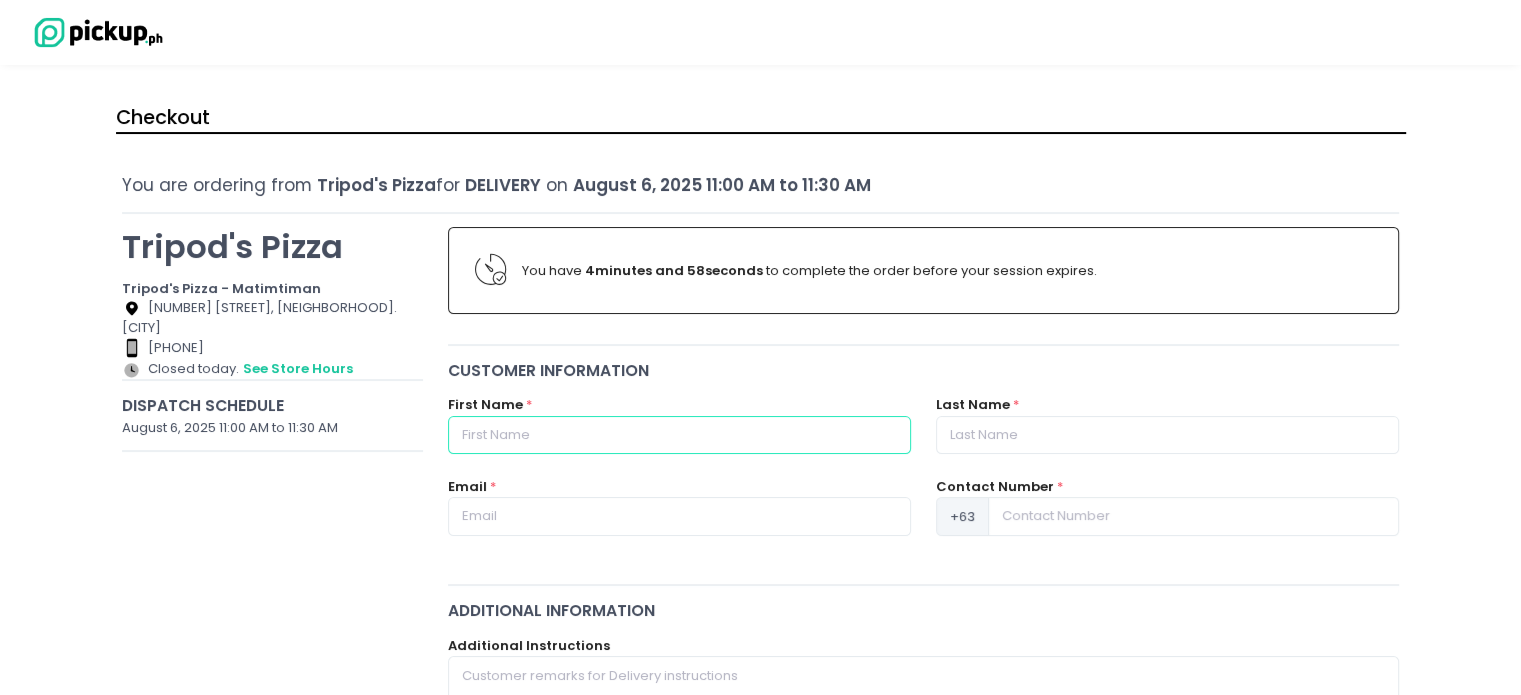 click at bounding box center (679, 435) 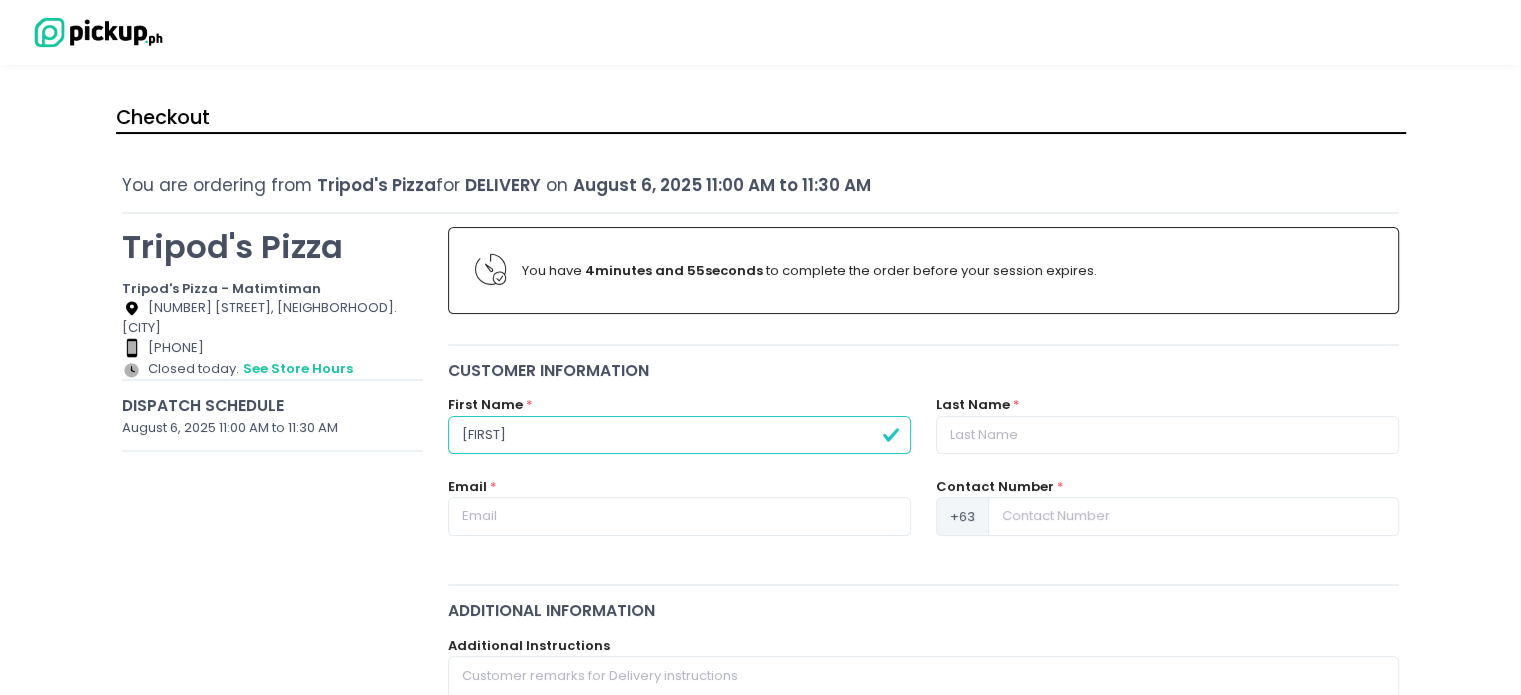 type on "[FIRST]" 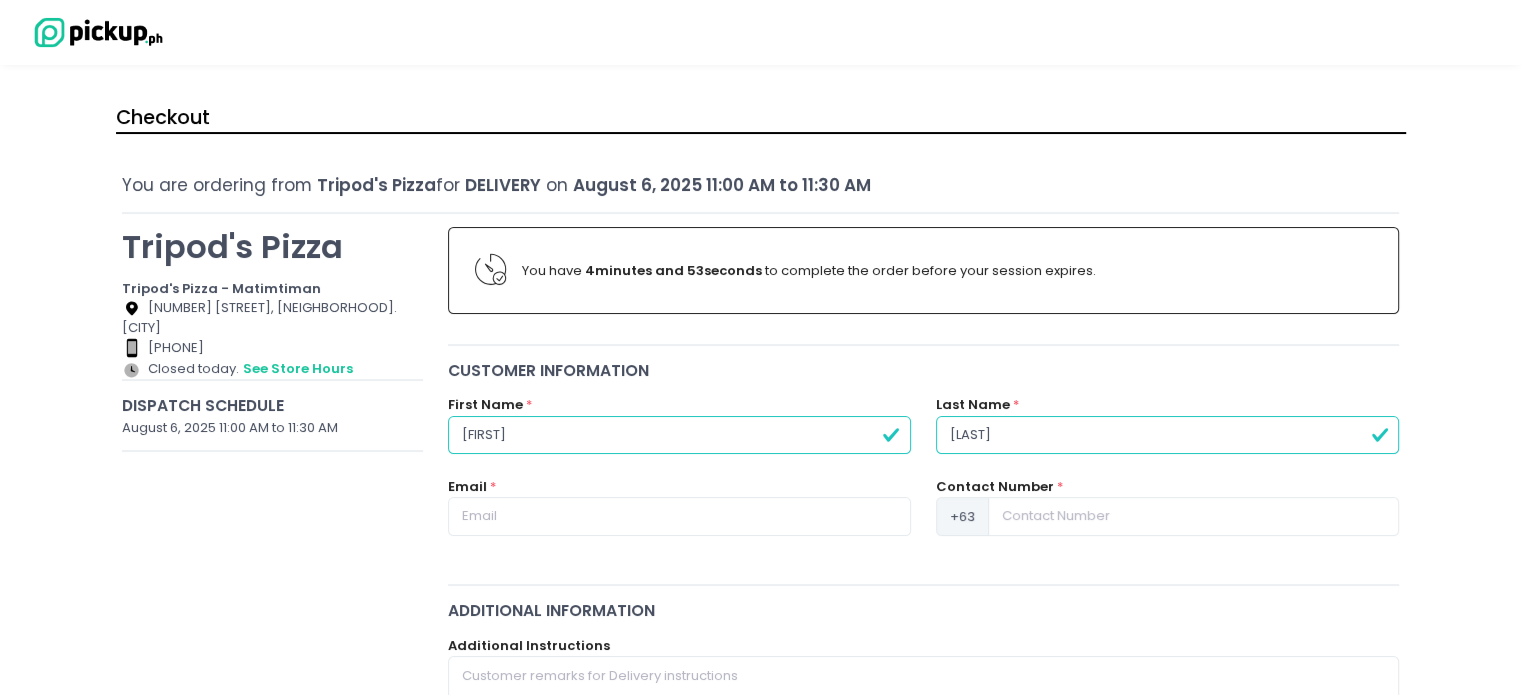 type on "[LAST]" 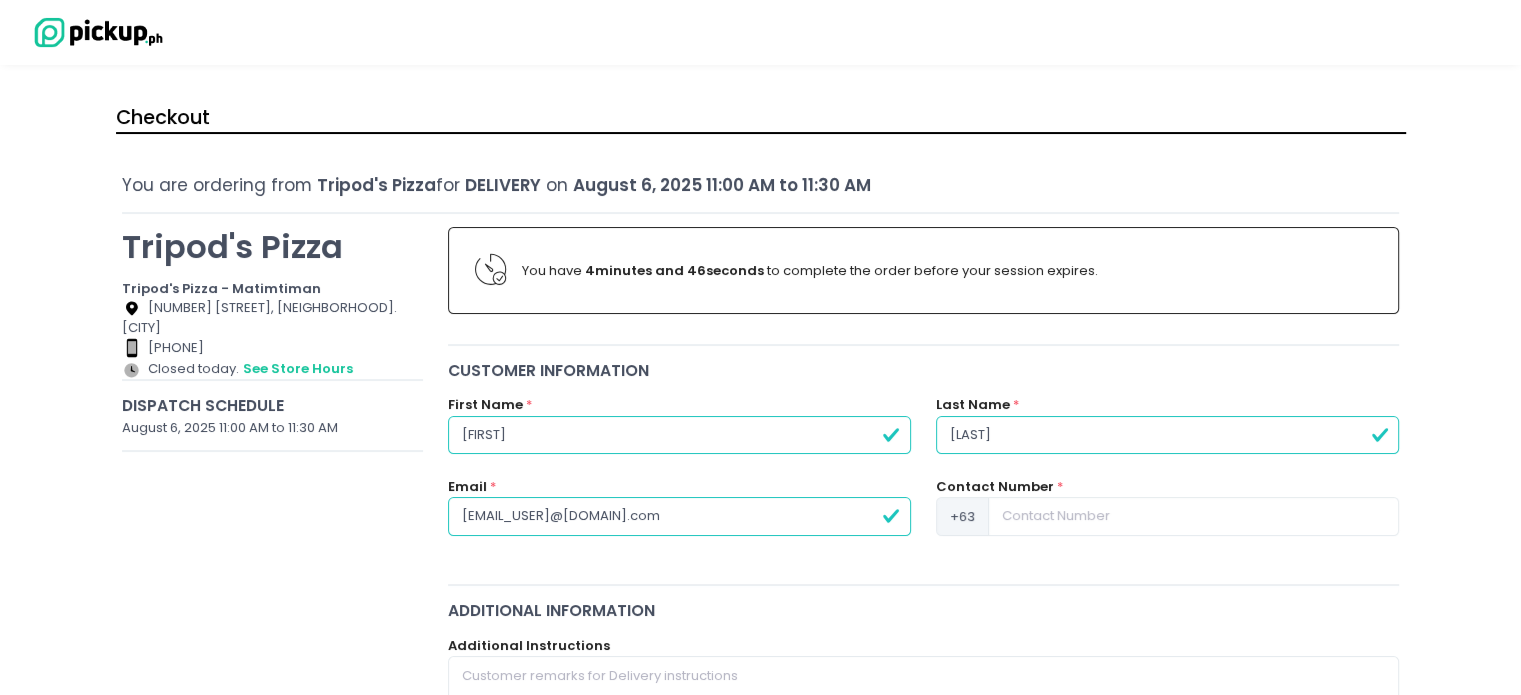 type on "[EMAIL_USER]@[DOMAIN].com" 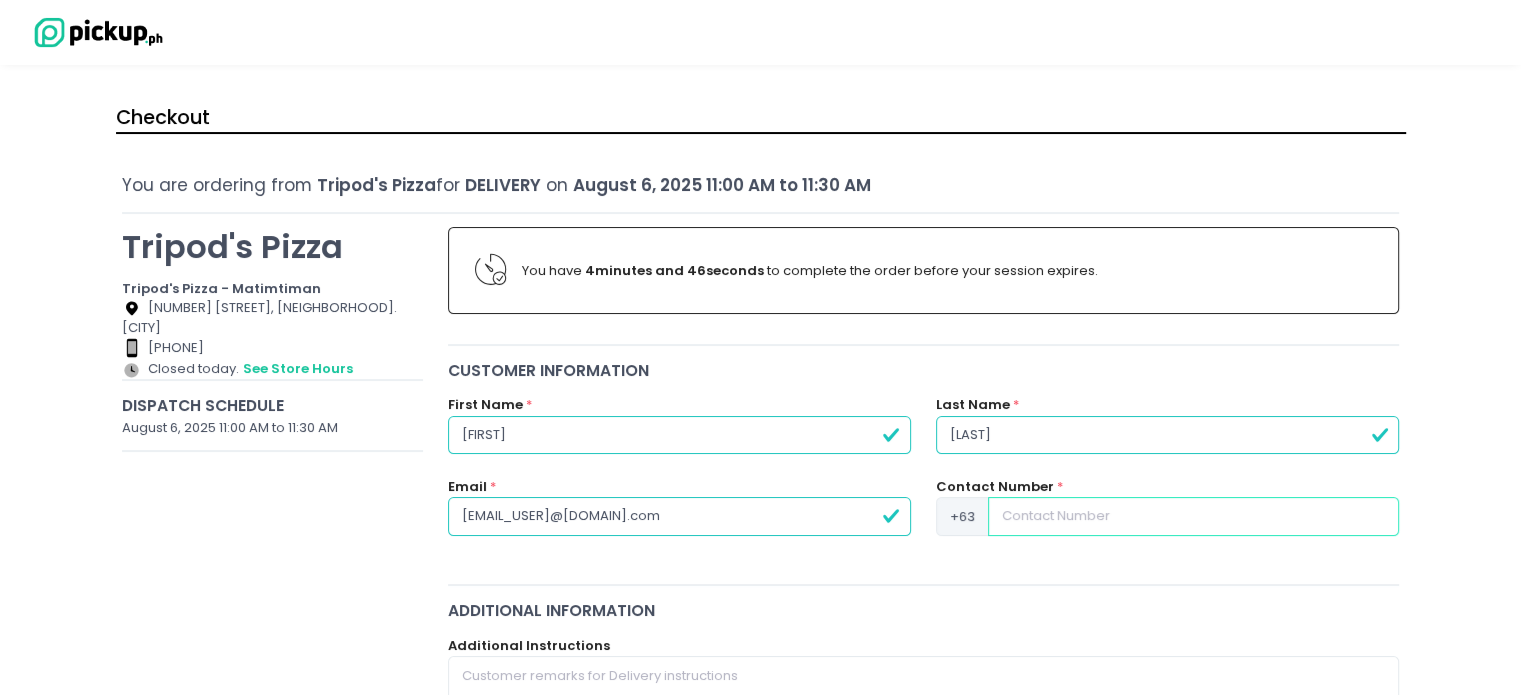 click at bounding box center (1193, 516) 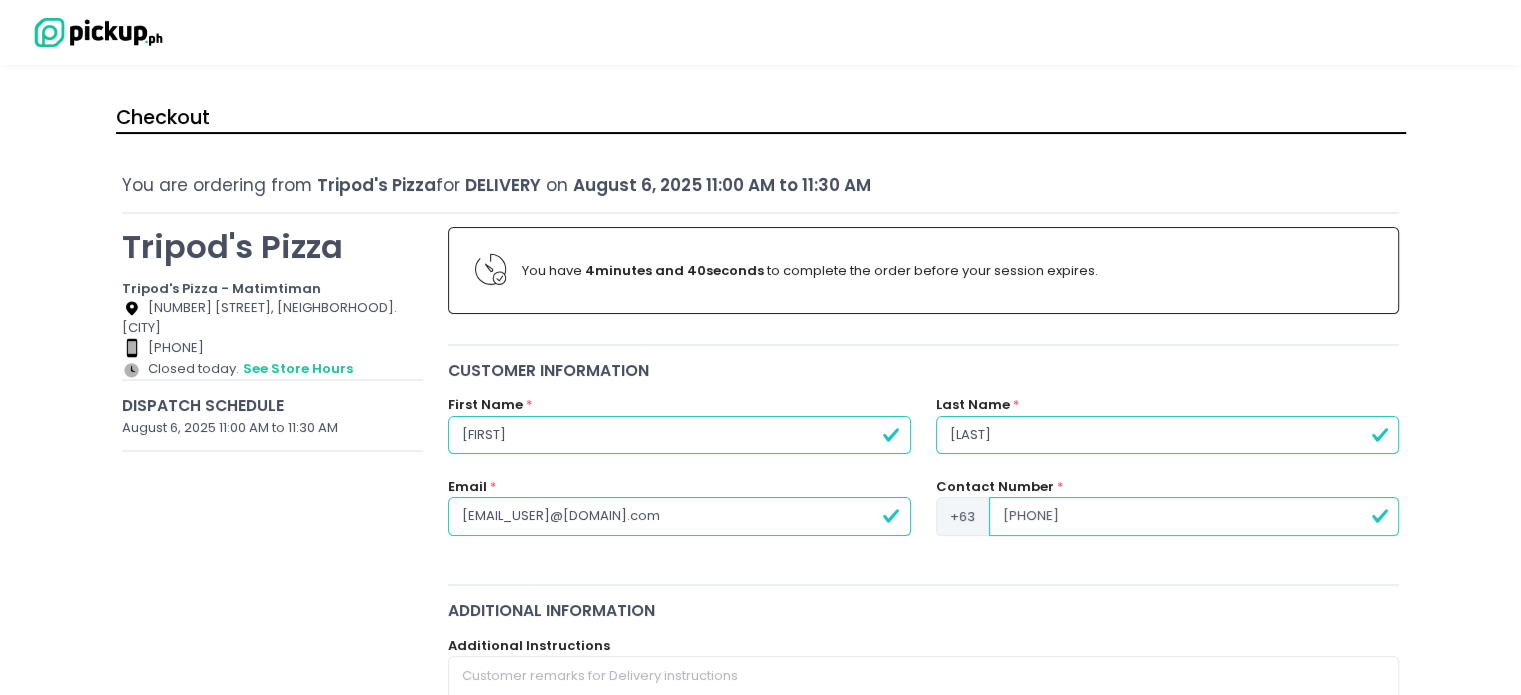 scroll, scrollTop: 300, scrollLeft: 0, axis: vertical 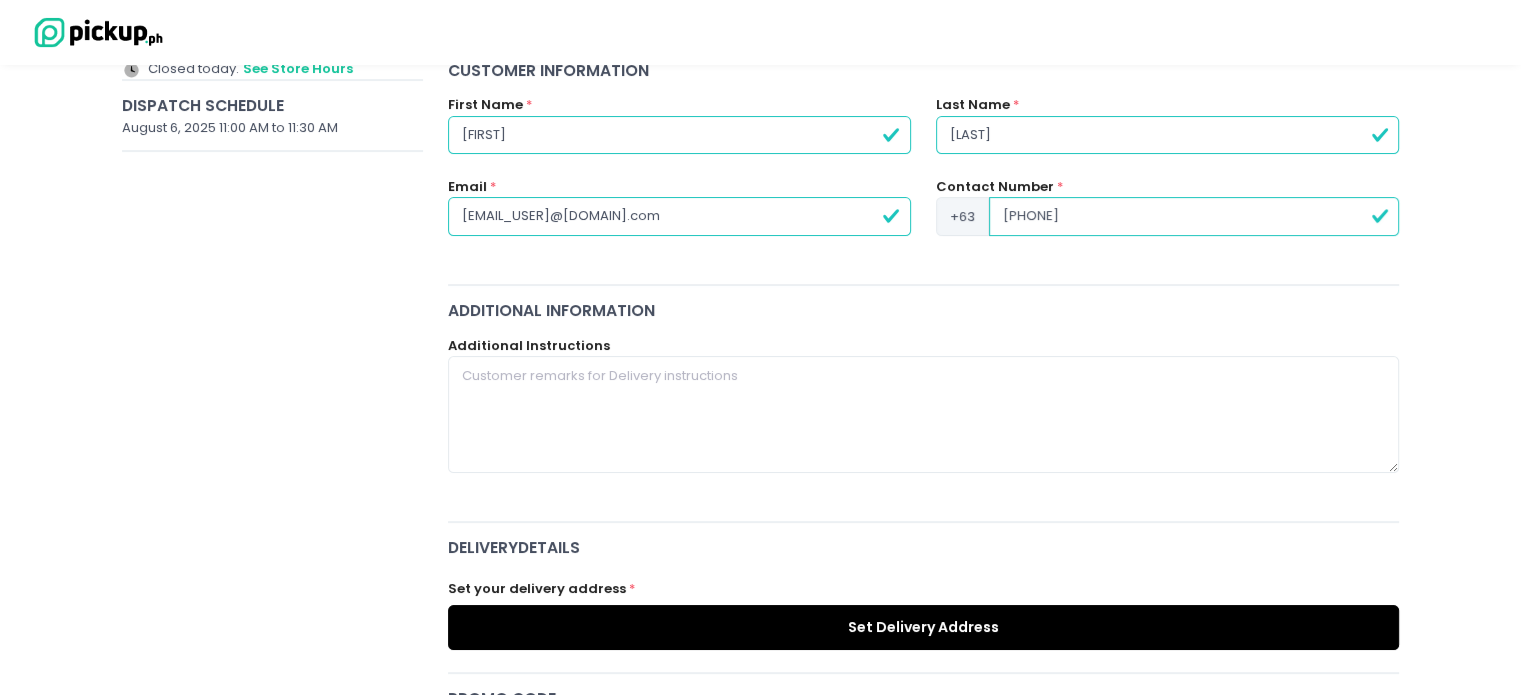 type on "[PHONE]" 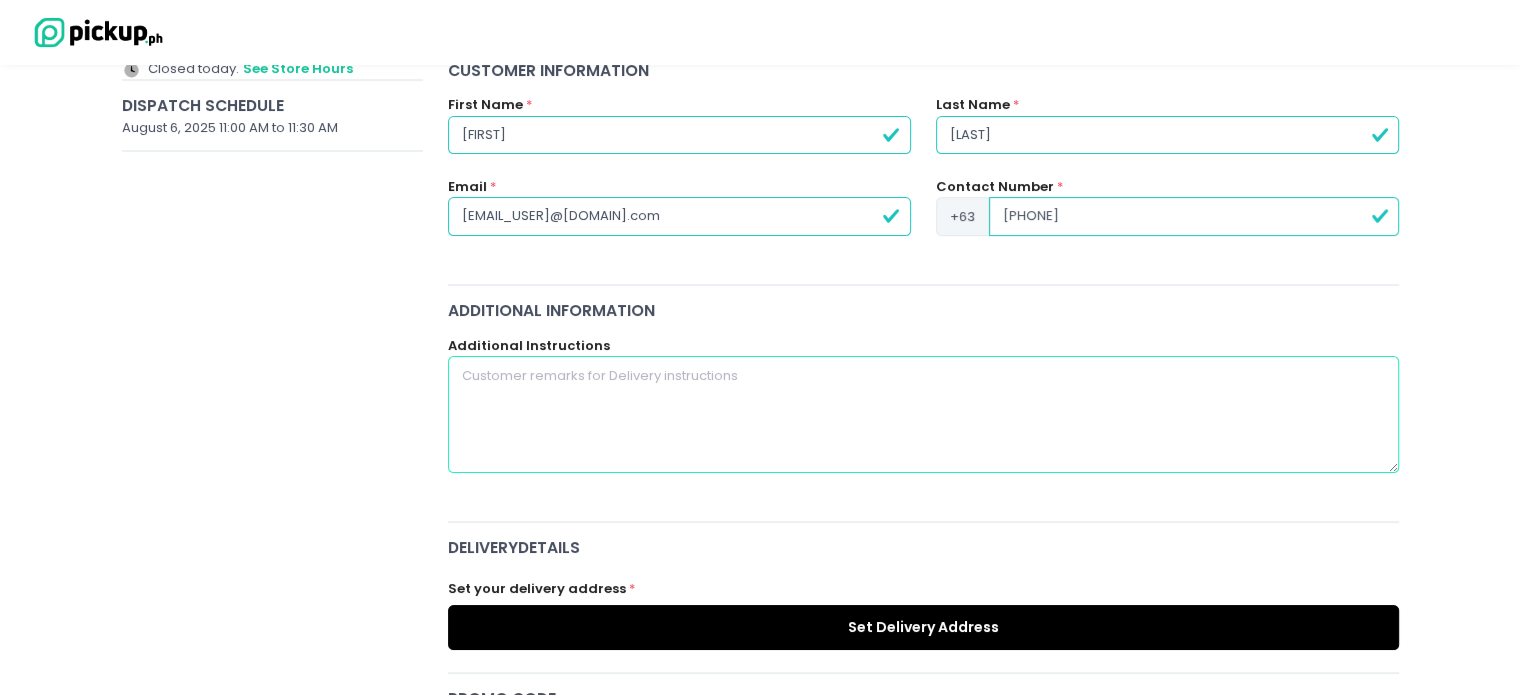 click at bounding box center [924, 414] 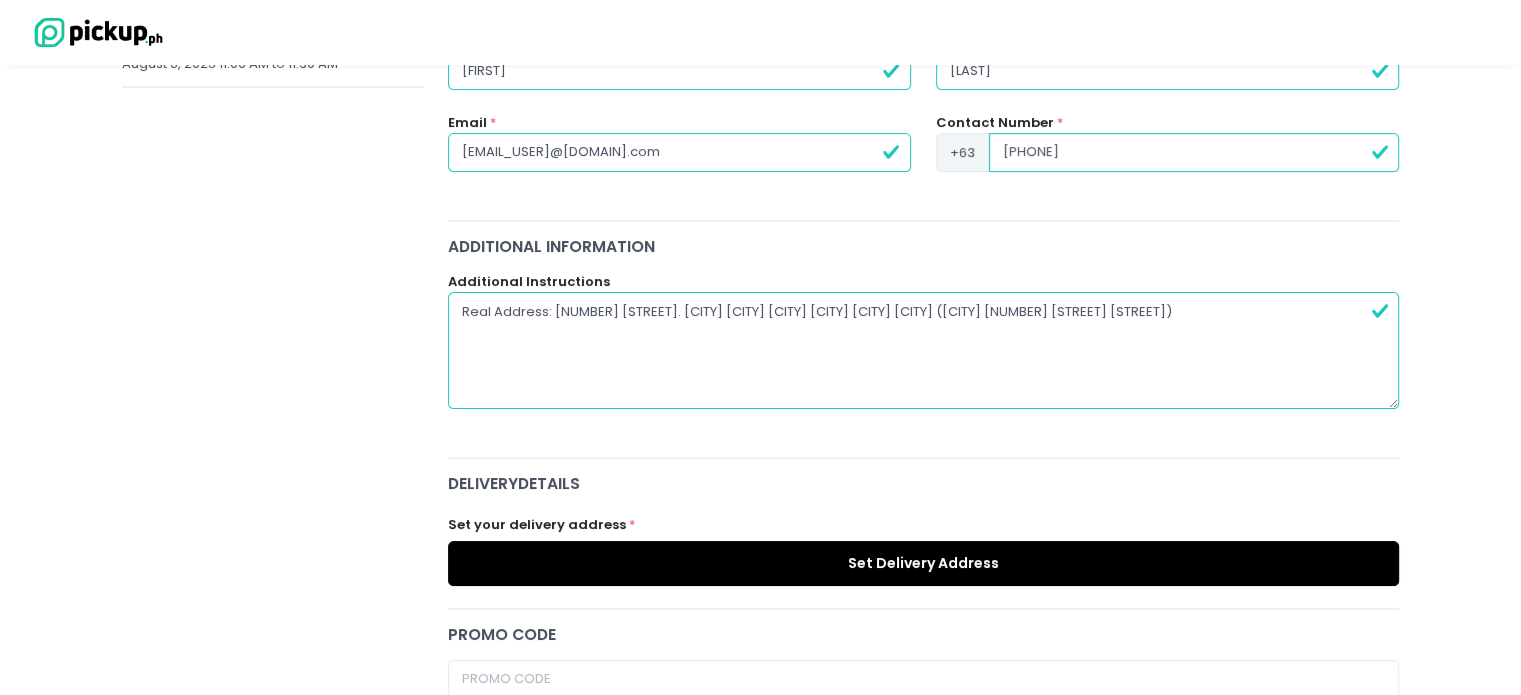 scroll, scrollTop: 400, scrollLeft: 0, axis: vertical 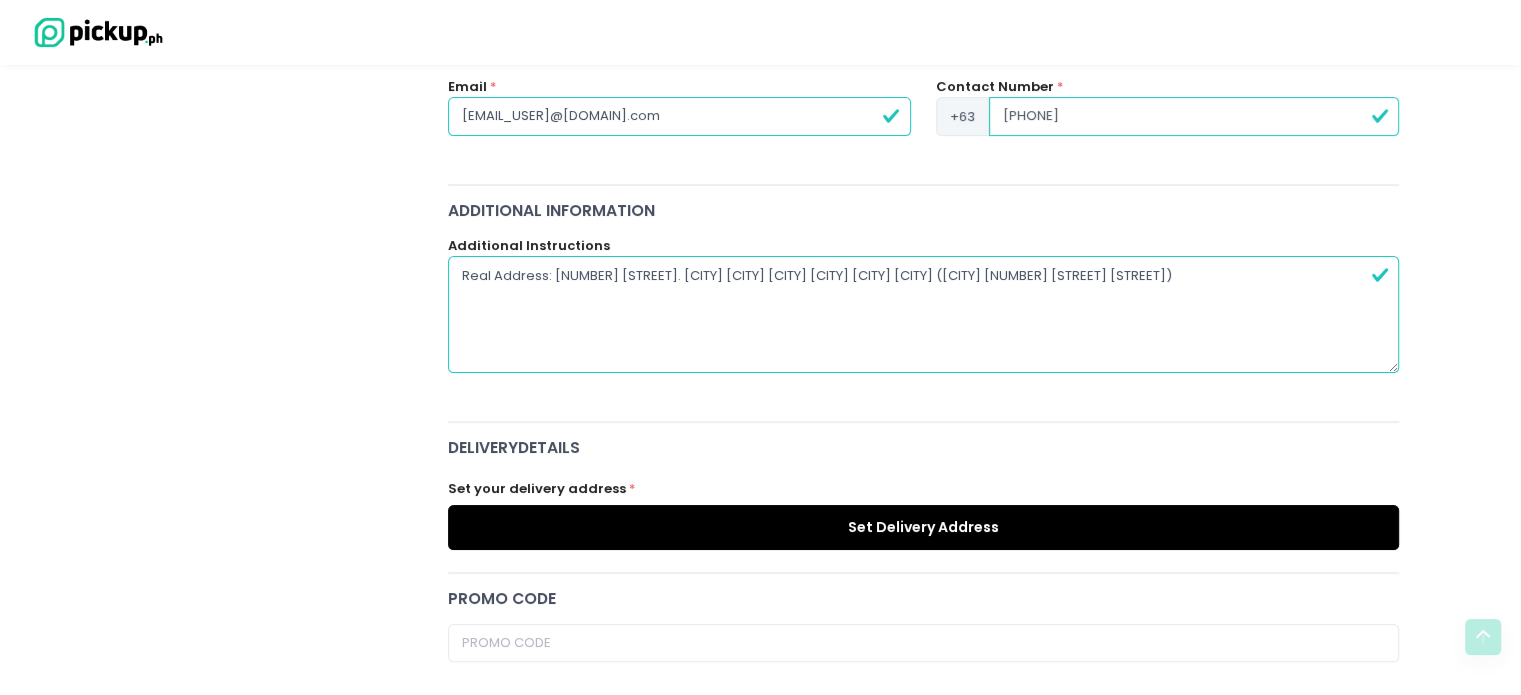 type on "Real Address: [NUMBER] [STREET]. [CITY] [CITY] [CITY] [CITY] [CITY] [CITY] ([CITY] [NUMBER] [STREET] [STREET])" 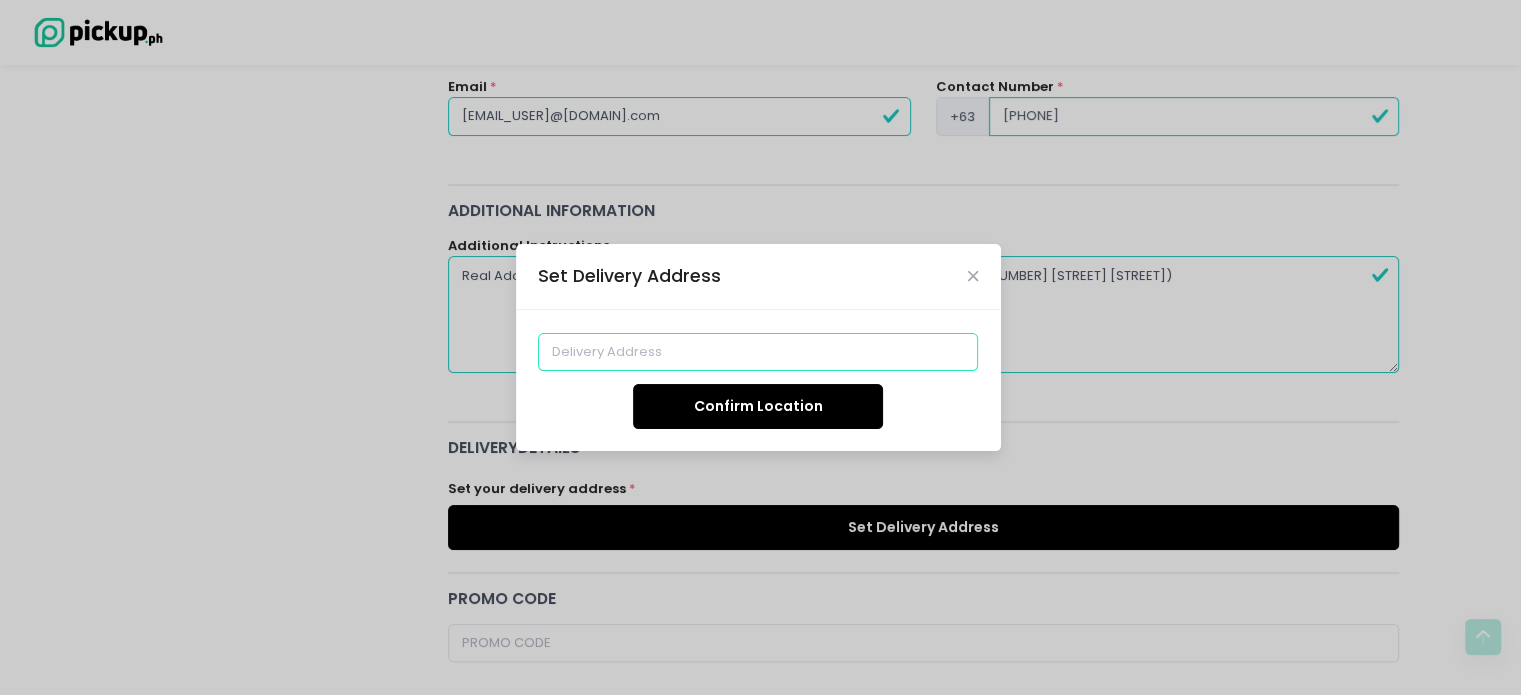 click at bounding box center (758, 352) 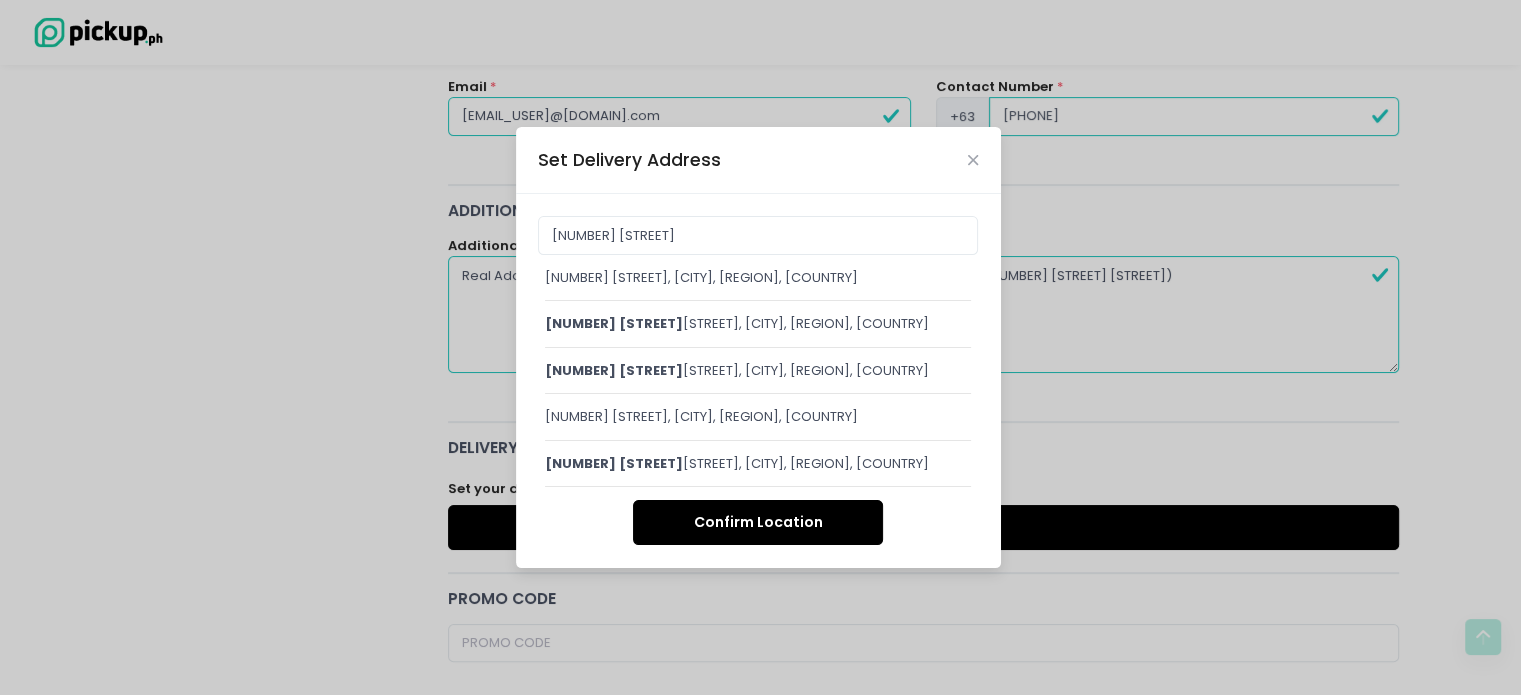 click on "[NUMBER] [STREET], [CITY], [REGION], [COUNTRY]" at bounding box center [758, 278] 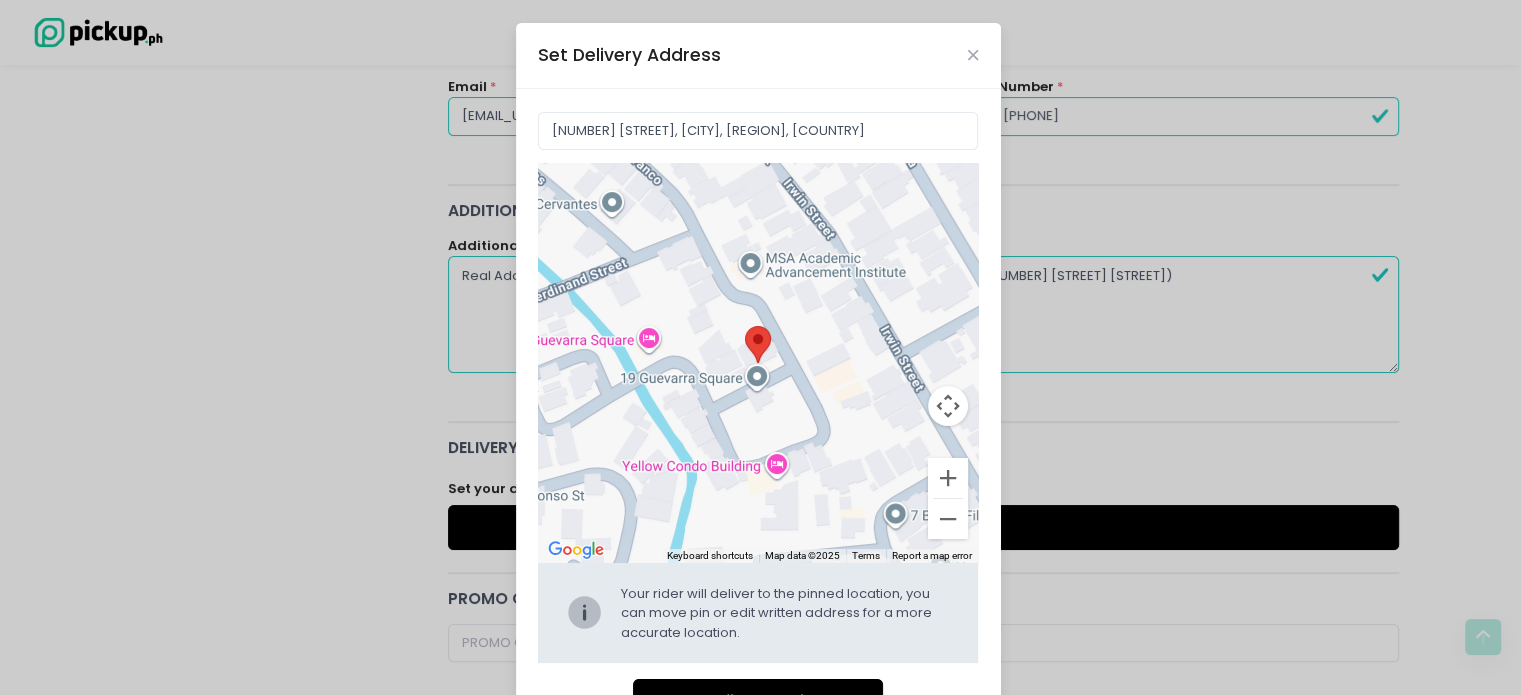 drag, startPoint x: 728, startPoint y: 386, endPoint x: 756, endPoint y: 382, distance: 28.284271 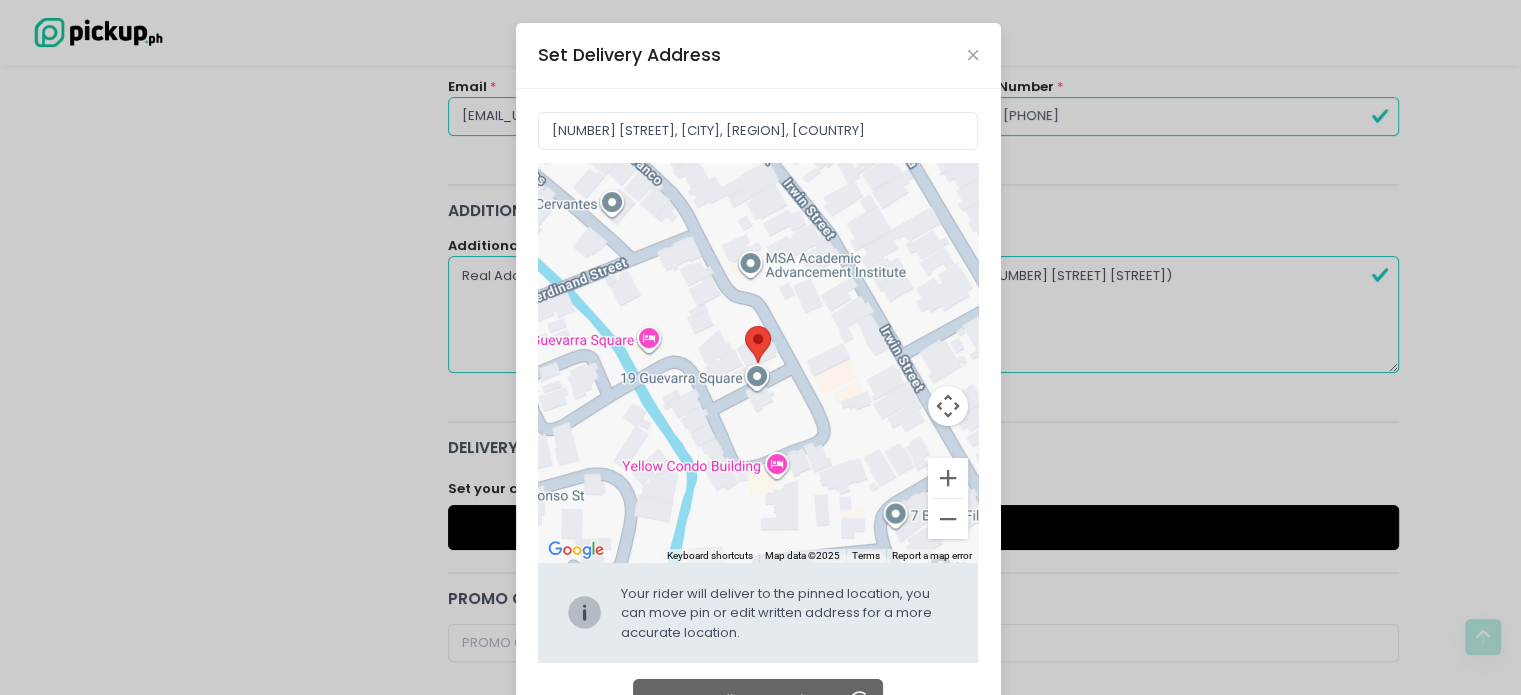 type on "[POSTAL_CODE], [CITY], [POSTAL_CODE] [REGION], [COUNTRY]" 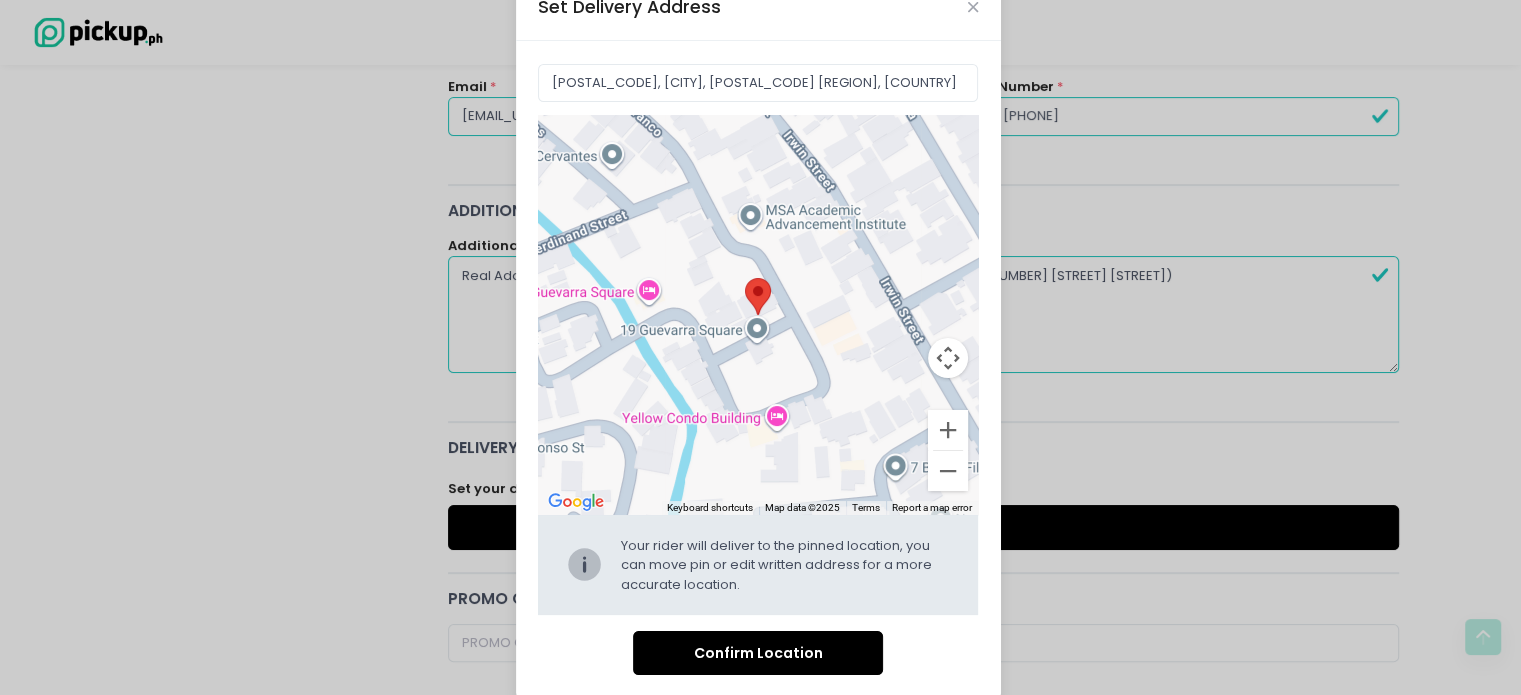 scroll, scrollTop: 72, scrollLeft: 0, axis: vertical 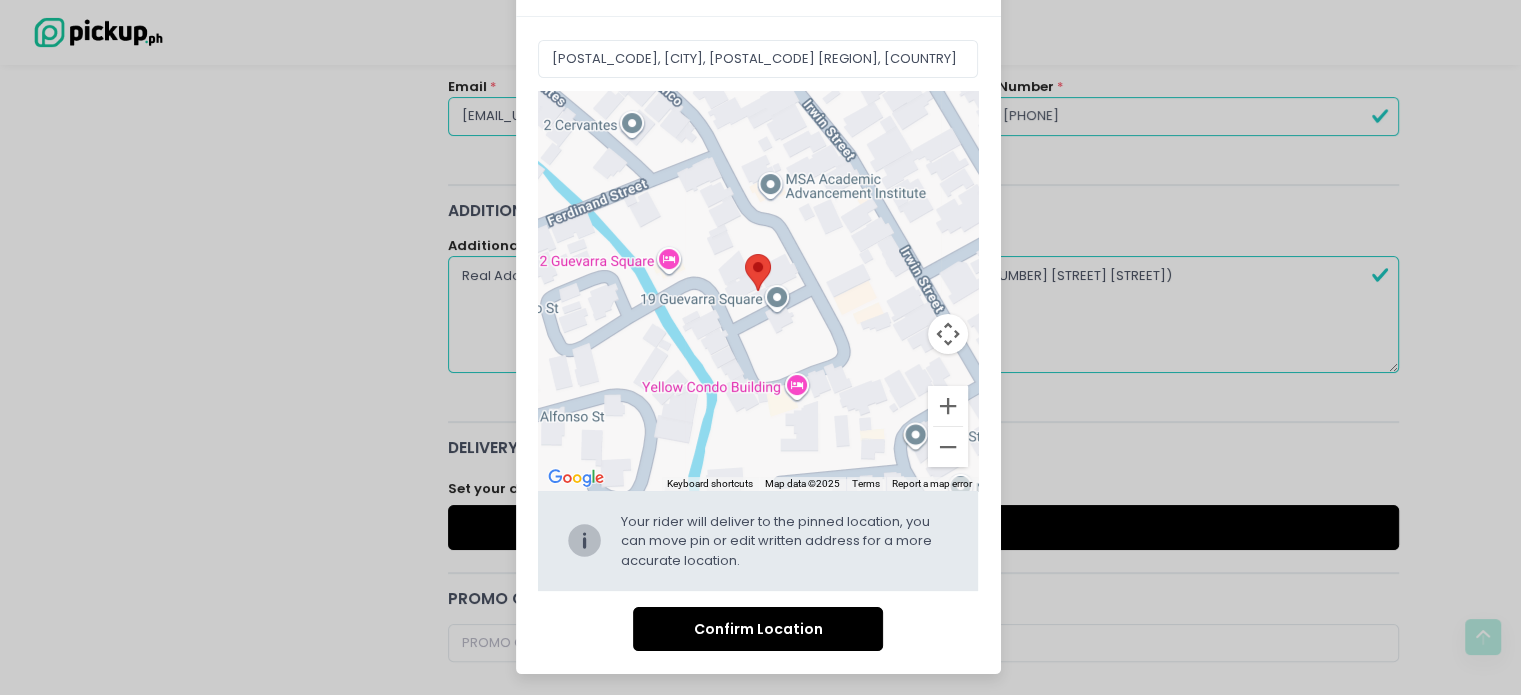 drag, startPoint x: 813, startPoint y: 339, endPoint x: 835, endPoint y: 331, distance: 23.409399 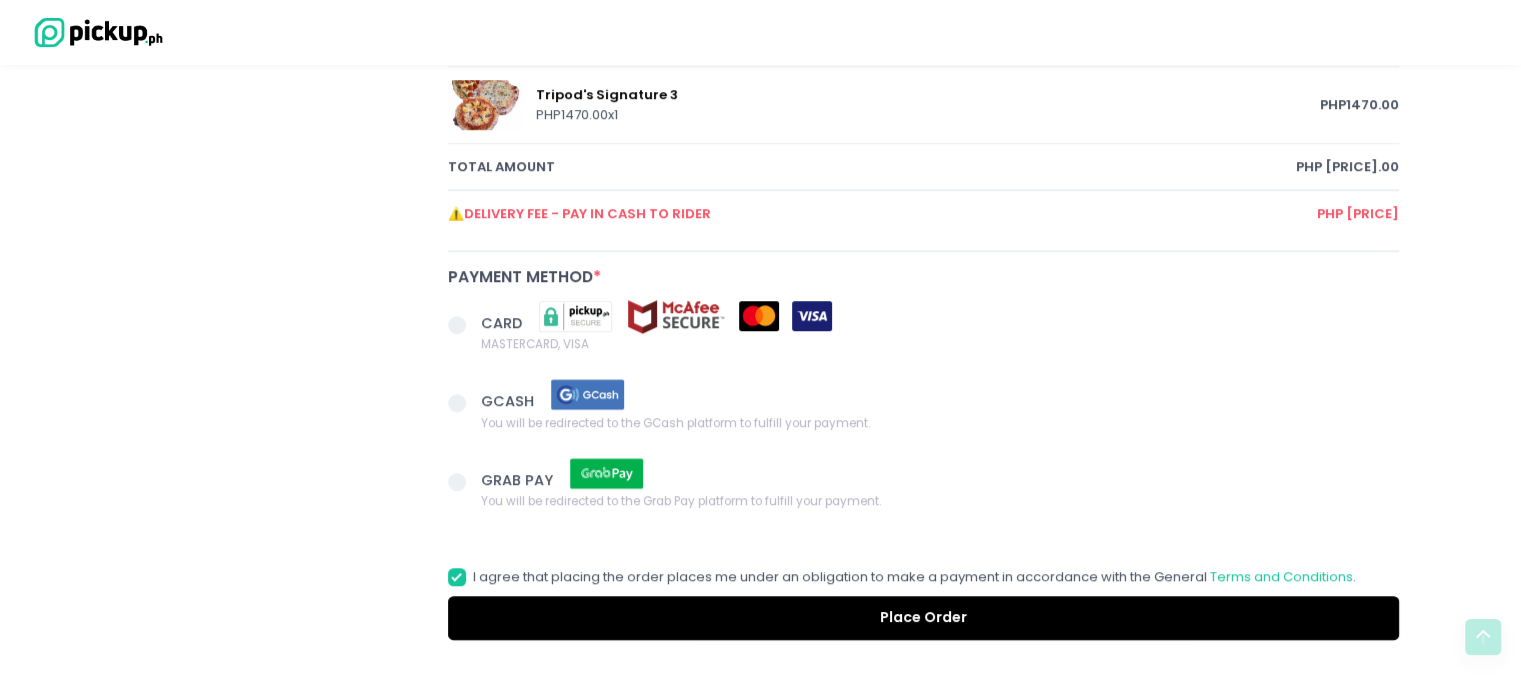 scroll, scrollTop: 1200, scrollLeft: 0, axis: vertical 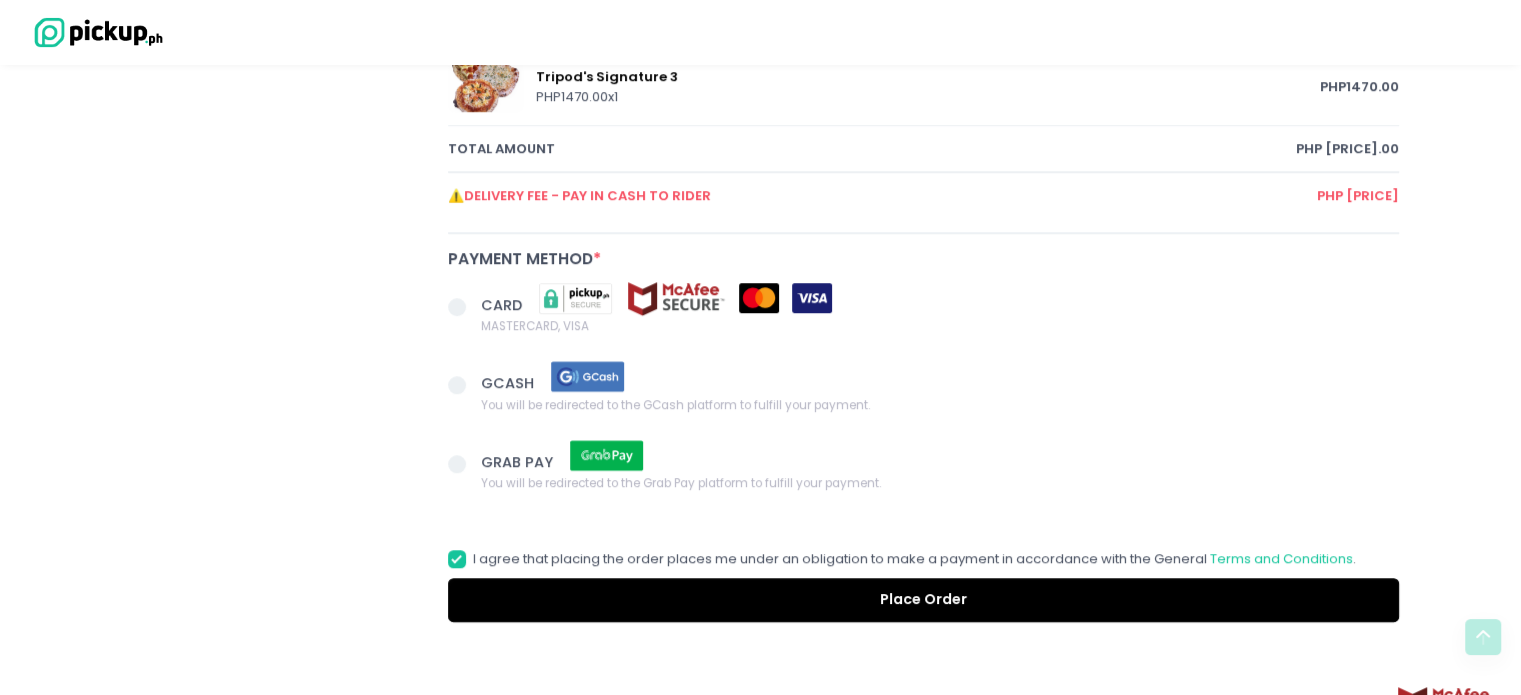 click at bounding box center (465, 387) 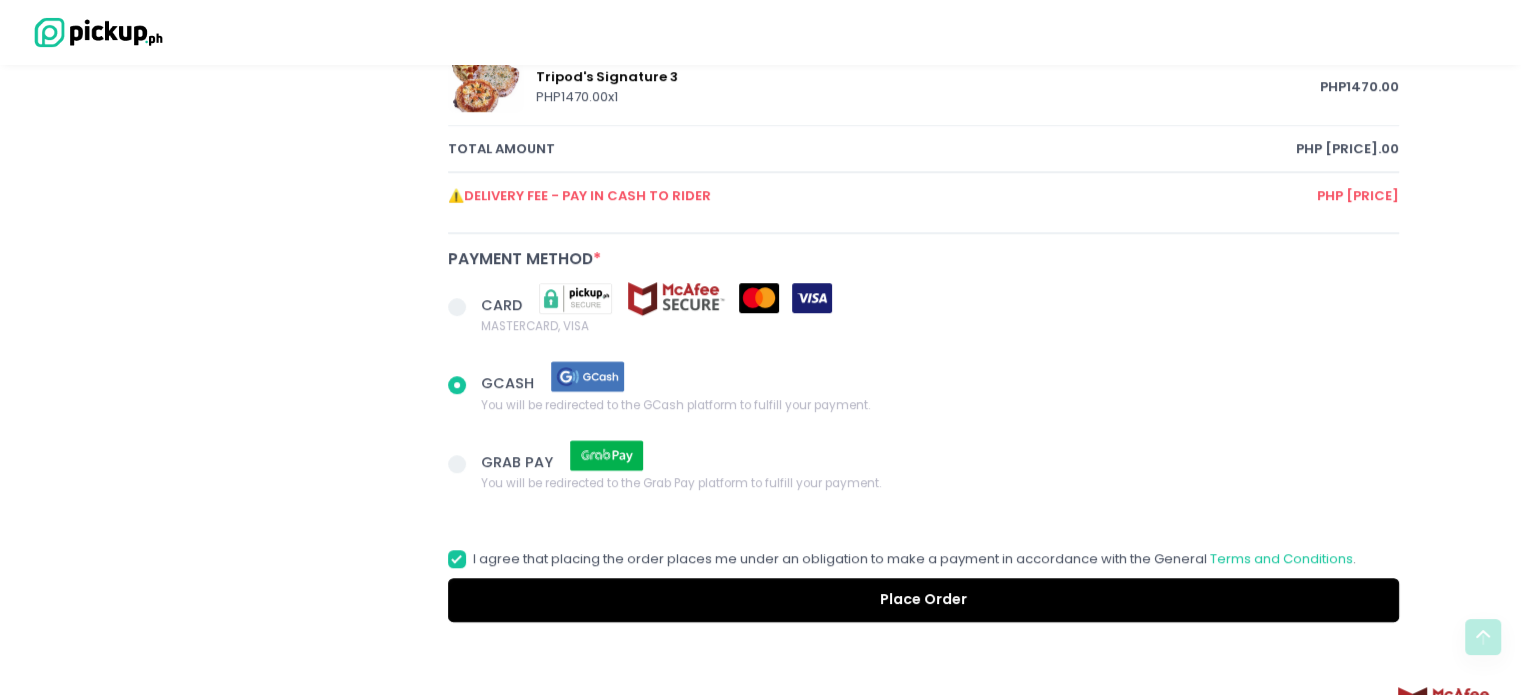 click on "Place Order" at bounding box center [924, 600] 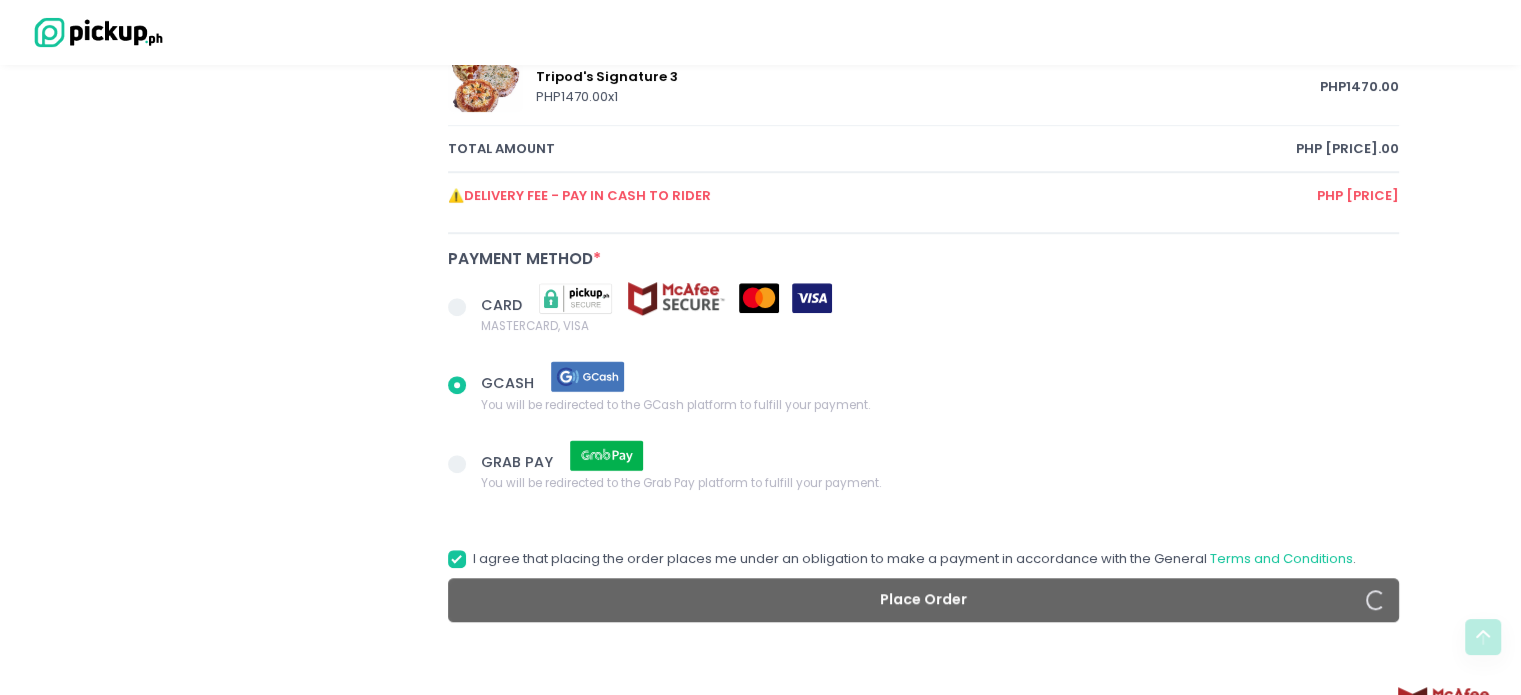 radio on "true" 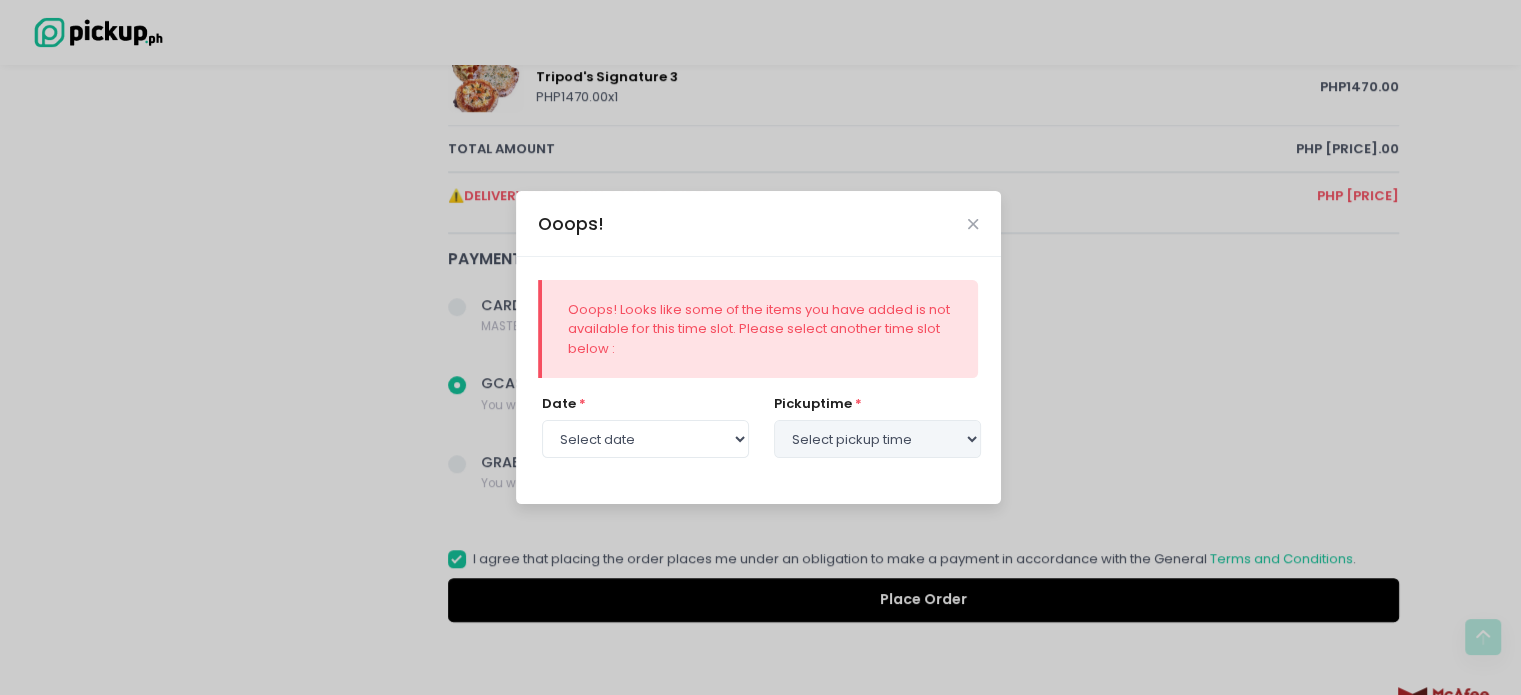 select on "2025-08-06" 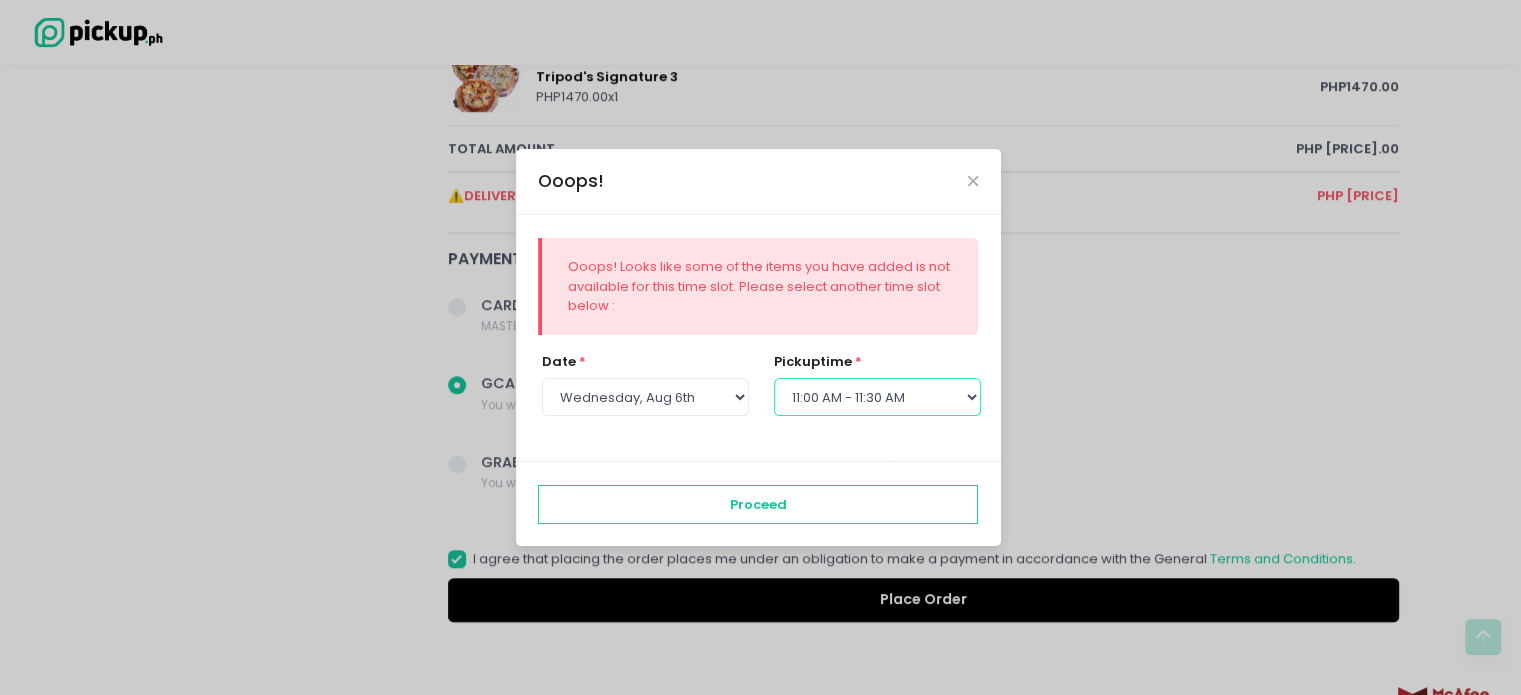 click on "Select pickup time 11:00 AM - 11:30 AM 11:30 AM - 12:00 PM 12:00 PM - 12:30 PM 12:30 PM - 01:00 PM 01:00 PM - 01:30 PM 01:30 PM - 02:00 PM 02:00 PM - 02:30 PM 02:30 PM - 03:00 PM 03:00 PM - 03:30 PM 03:30 PM - 04:00 PM 04:00 PM - 04:30 PM 04:30 PM - 05:00 PM 05:00 PM - 05:30 PM 05:30 PM - 06:00 PM 06:00 PM - 06:30 PM 06:30 PM - 07:00 PM 07:00 PM - 07:30 PM 07:30 PM - 08:00 PM 08:00 PM - 08:30 PM 08:30 PM - 09:00 PM" at bounding box center [877, 397] 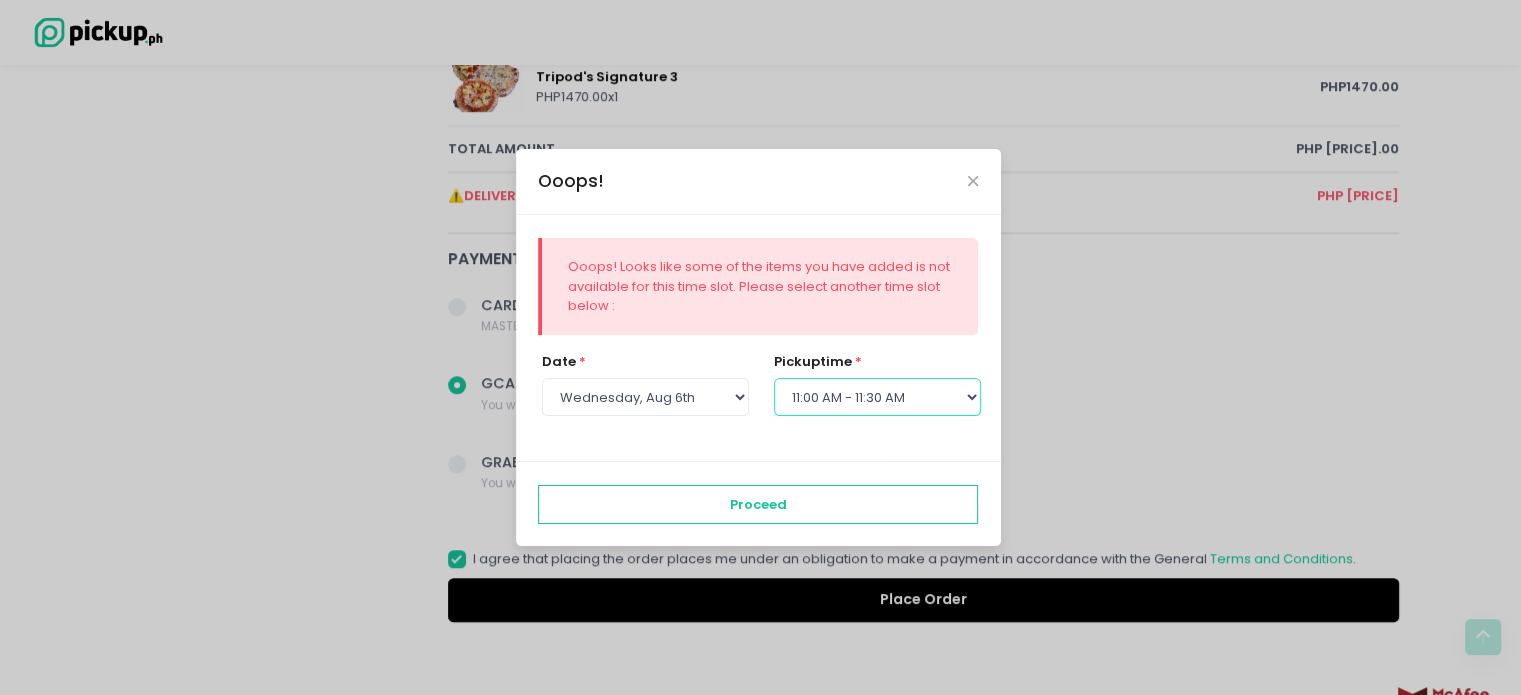 click on "Select pickup time 11:00 AM - 11:30 AM 11:30 AM - 12:00 PM 12:00 PM - 12:30 PM 12:30 PM - 01:00 PM 01:00 PM - 01:30 PM 01:30 PM - 02:00 PM 02:00 PM - 02:30 PM 02:30 PM - 03:00 PM 03:00 PM - 03:30 PM 03:30 PM - 04:00 PM 04:00 PM - 04:30 PM 04:30 PM - 05:00 PM 05:00 PM - 05:30 PM 05:30 PM - 06:00 PM 06:00 PM - 06:30 PM 06:30 PM - 07:00 PM 07:00 PM - 07:30 PM 07:30 PM - 08:00 PM 08:00 PM - 08:30 PM 08:30 PM - 09:00 PM" at bounding box center [877, 397] 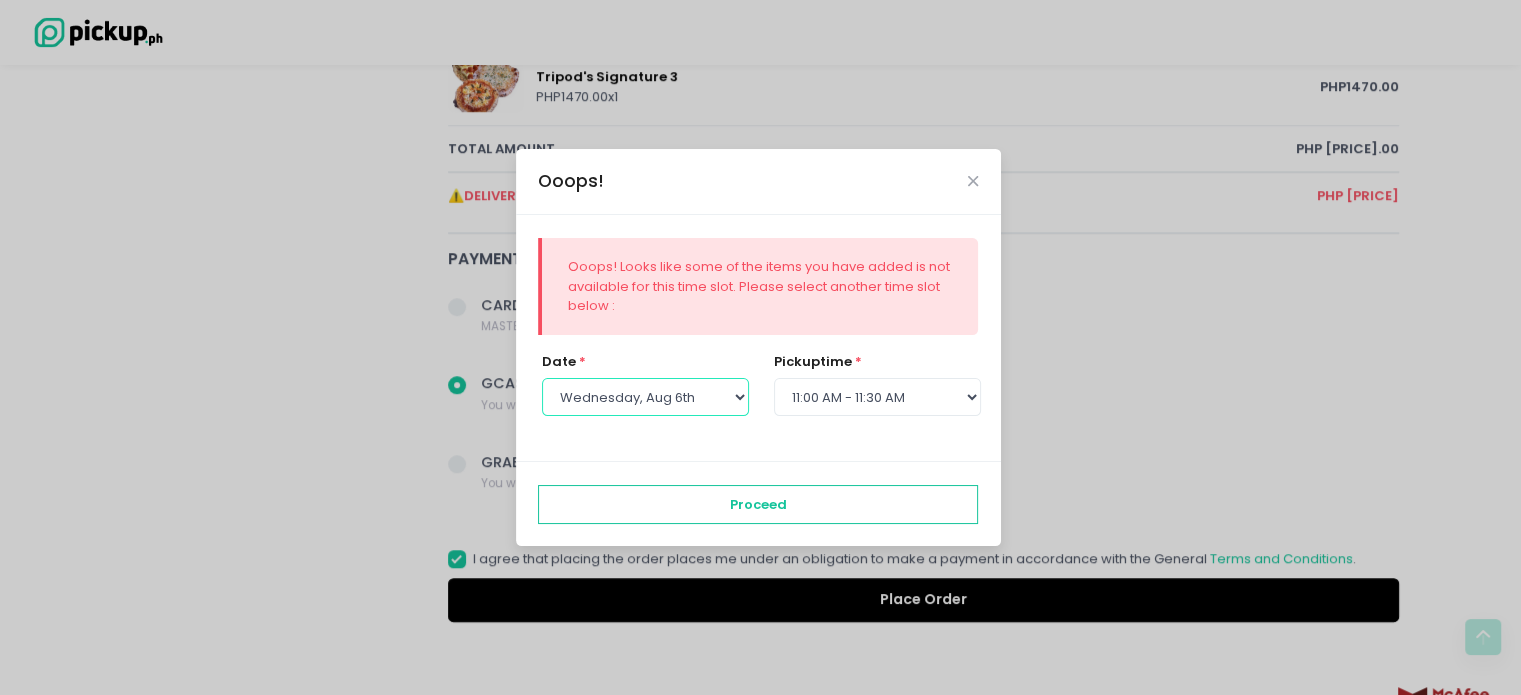 click on "Select date [DAY_OF_WEEK], [MONTH] [DAY]th [DAY_OF_WEEK], [MONTH] [DAY]th [DAY_OF_WEEK], [MONTH] [DAY]th [DAY_OF_WEEK], [MONTH] [DAY]th [DAY_OF_WEEK], [MONTH] [DAY]th [DAY_OF_WEEK], [MONTH] [DAY]th [DAY_OF_WEEK], [MONTH] [DAY]th [DAY_OF_WEEK], [MONTH] [DAY]th [DAY_OF_WEEK], [MONTH] [DAY]th [DAY_OF_WEEK], [MONTH] [DAY]th [DAY_OF_WEEK], [MONTH] [DAY]th [DAY_OF_WEEK], [MONTH] [DAY]th" at bounding box center [645, 397] 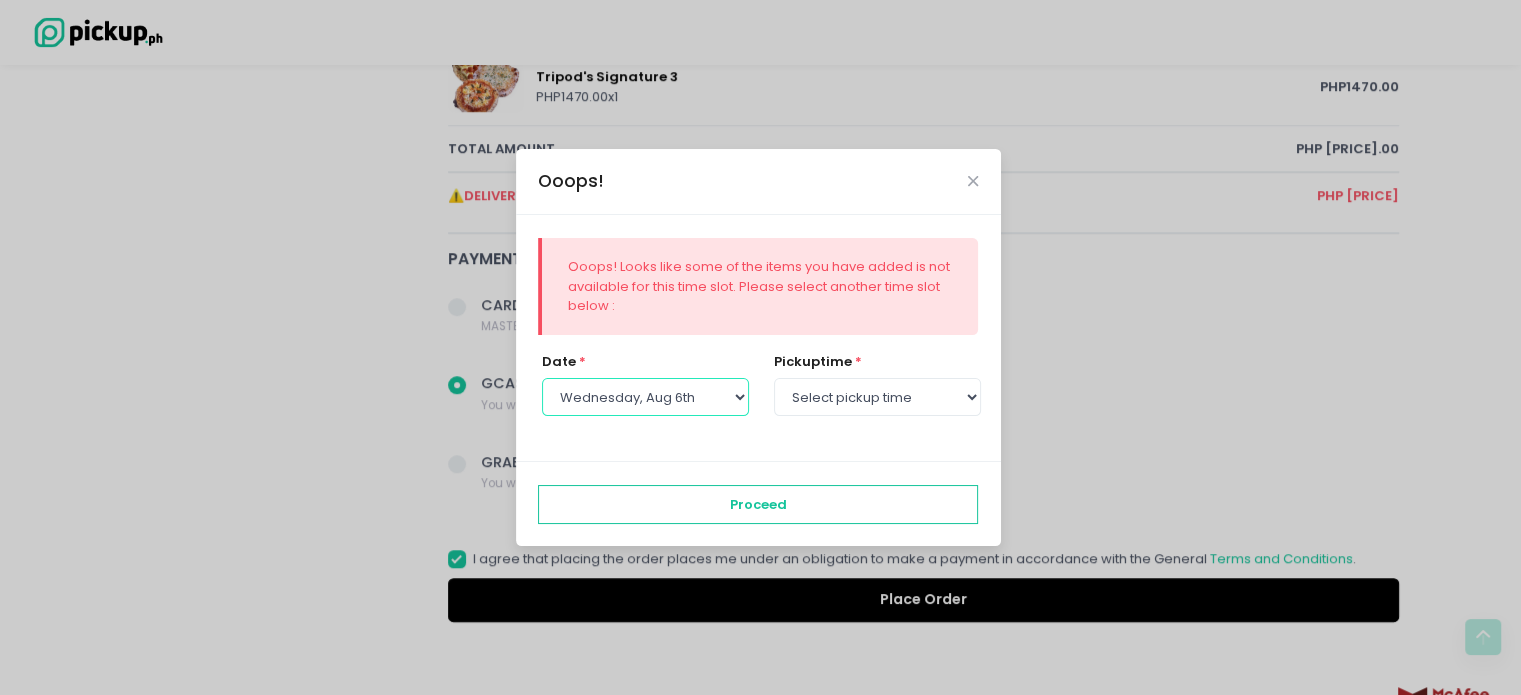 click on "Select date [DAY_OF_WEEK], [MONTH] [DAY]th [DAY_OF_WEEK], [MONTH] [DAY]th [DAY_OF_WEEK], [MONTH] [DAY]th [DAY_OF_WEEK], [MONTH] [DAY]th [DAY_OF_WEEK], [MONTH] [DAY]th [DAY_OF_WEEK], [MONTH] [DAY]th [DAY_OF_WEEK], [MONTH] [DAY]th [DAY_OF_WEEK], [MONTH] [DAY]th [DAY_OF_WEEK], [MONTH] [DAY]th [DAY_OF_WEEK], [MONTH] [DAY]th [DAY_OF_WEEK], [MONTH] [DAY]th [DAY_OF_WEEK], [MONTH] [DAY]th" at bounding box center (645, 397) 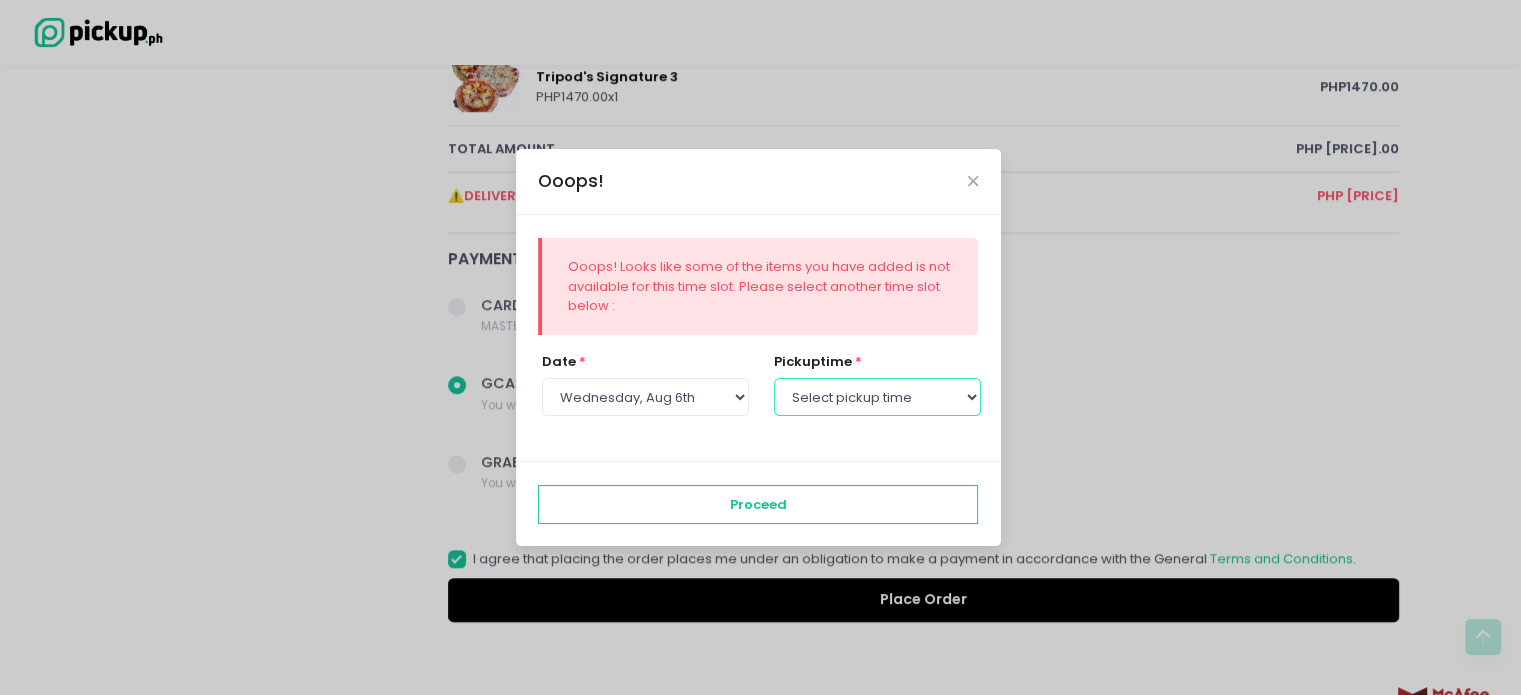 click on "Select pickup time 11:00 AM - 11:30 AM 11:30 AM - 12:00 PM 12:00 PM - 12:30 PM 12:30 PM - 01:00 PM 01:00 PM - 01:30 PM 01:30 PM - 02:00 PM 02:00 PM - 02:30 PM 02:30 PM - 03:00 PM 03:00 PM - 03:30 PM 03:30 PM - 04:00 PM 04:00 PM - 04:30 PM 04:30 PM - 05:00 PM 05:00 PM - 05:30 PM 05:30 PM - 06:00 PM 06:00 PM - 06:30 PM 06:30 PM - 07:00 PM 07:00 PM - 07:30 PM 07:30 PM - 08:00 PM 08:00 PM - 08:30 PM 08:30 PM - 09:00 PM" at bounding box center (877, 397) 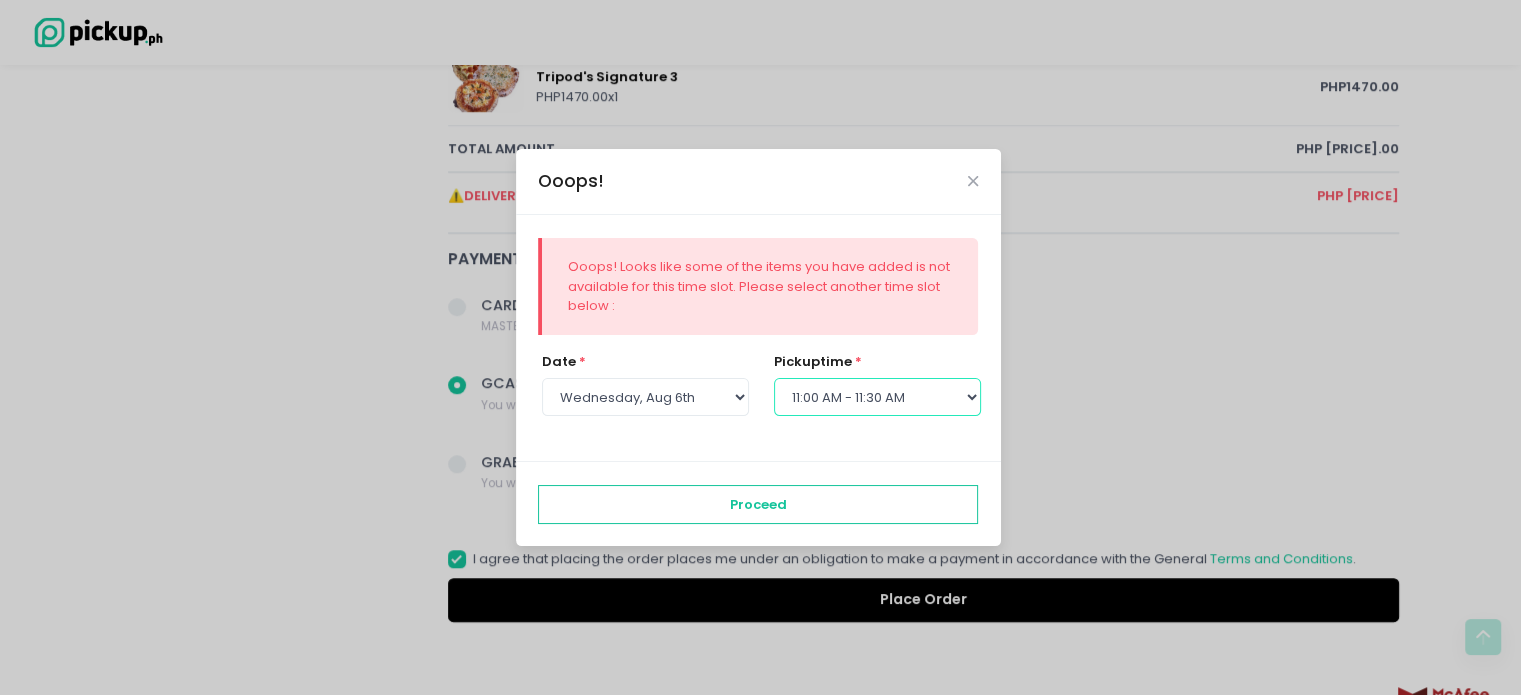 click on "Select pickup time 11:00 AM - 11:30 AM 11:30 AM - 12:00 PM 12:00 PM - 12:30 PM 12:30 PM - 01:00 PM 01:00 PM - 01:30 PM 01:30 PM - 02:00 PM 02:00 PM - 02:30 PM 02:30 PM - 03:00 PM 03:00 PM - 03:30 PM 03:30 PM - 04:00 PM 04:00 PM - 04:30 PM 04:30 PM - 05:00 PM 05:00 PM - 05:30 PM 05:30 PM - 06:00 PM 06:00 PM - 06:30 PM 06:30 PM - 07:00 PM 07:00 PM - 07:30 PM 07:30 PM - 08:00 PM 08:00 PM - 08:30 PM 08:30 PM - 09:00 PM" at bounding box center (877, 397) 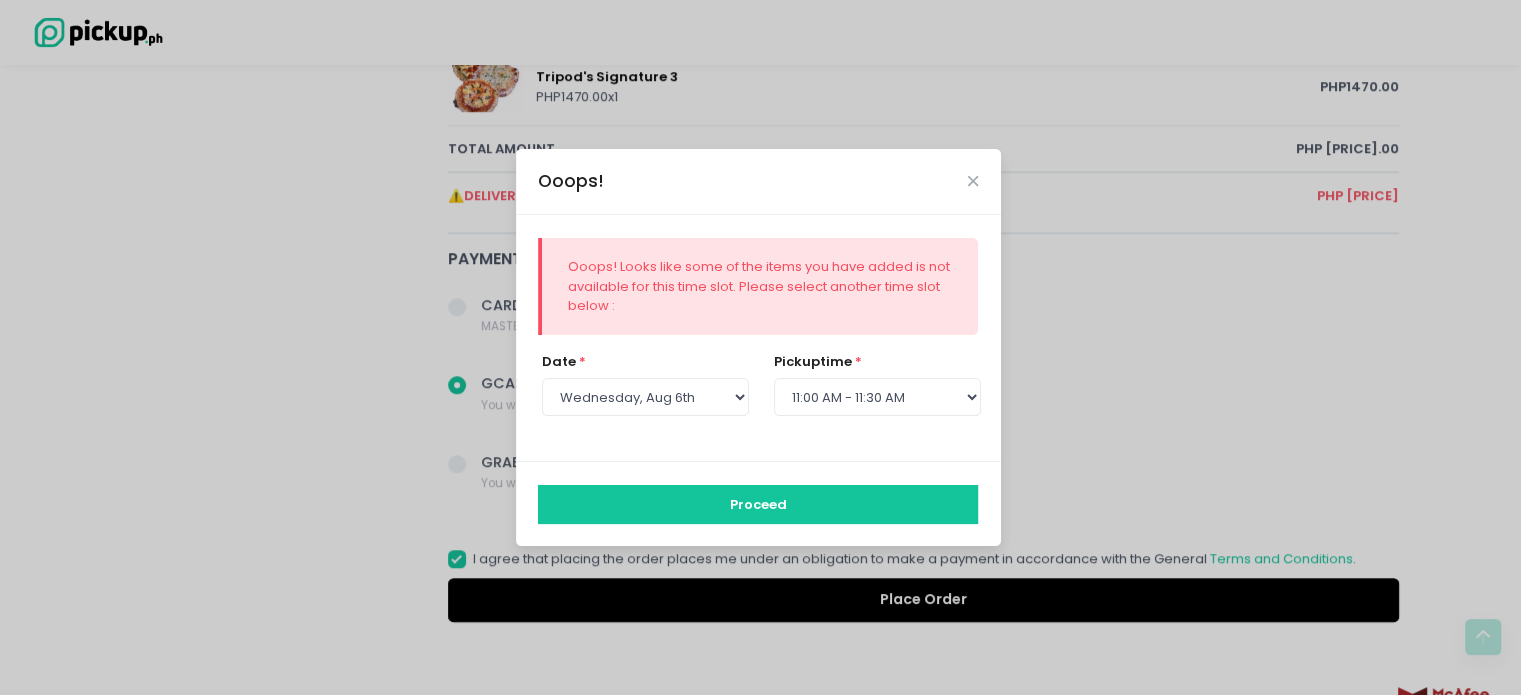 click on "Proceed" at bounding box center [758, 504] 